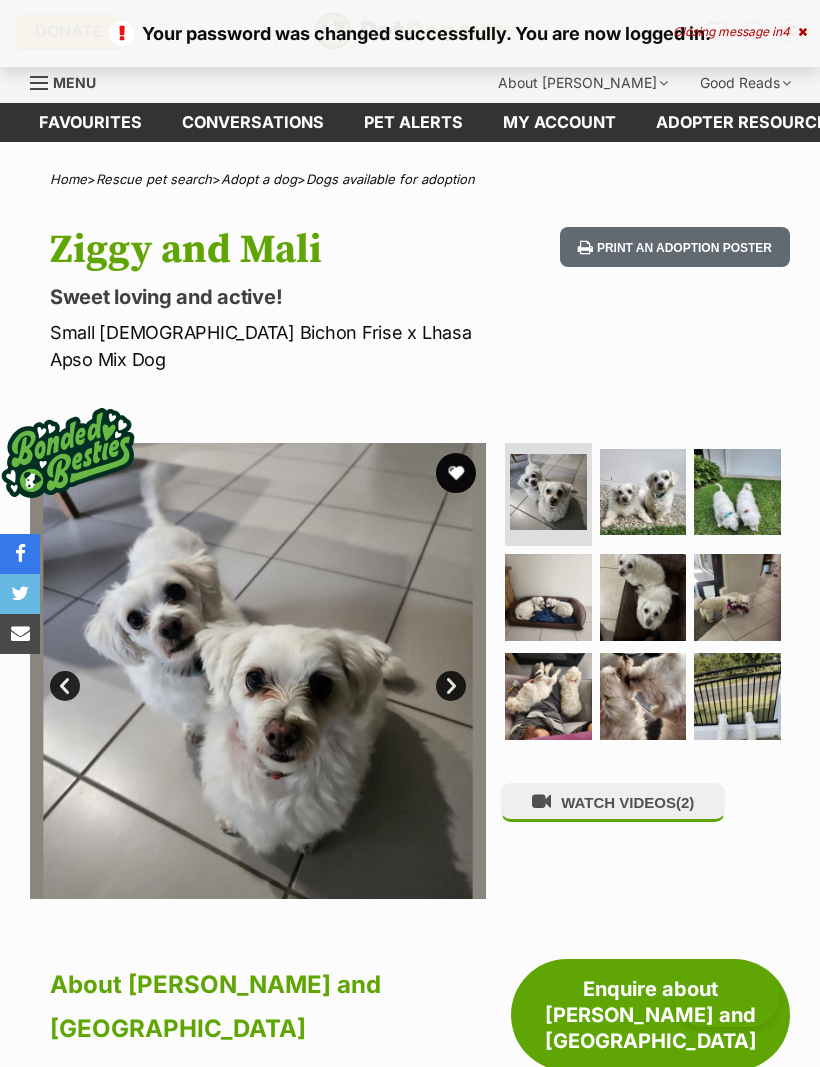 scroll, scrollTop: 0, scrollLeft: 0, axis: both 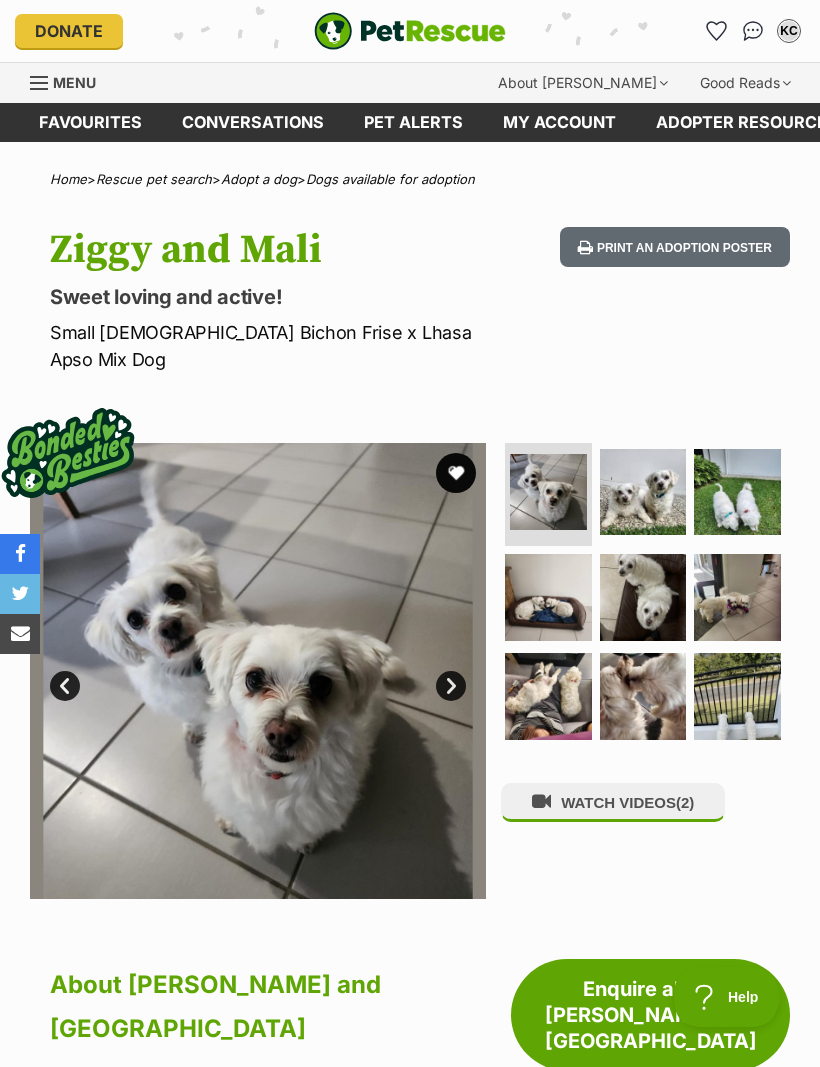 click at bounding box center [456, 473] 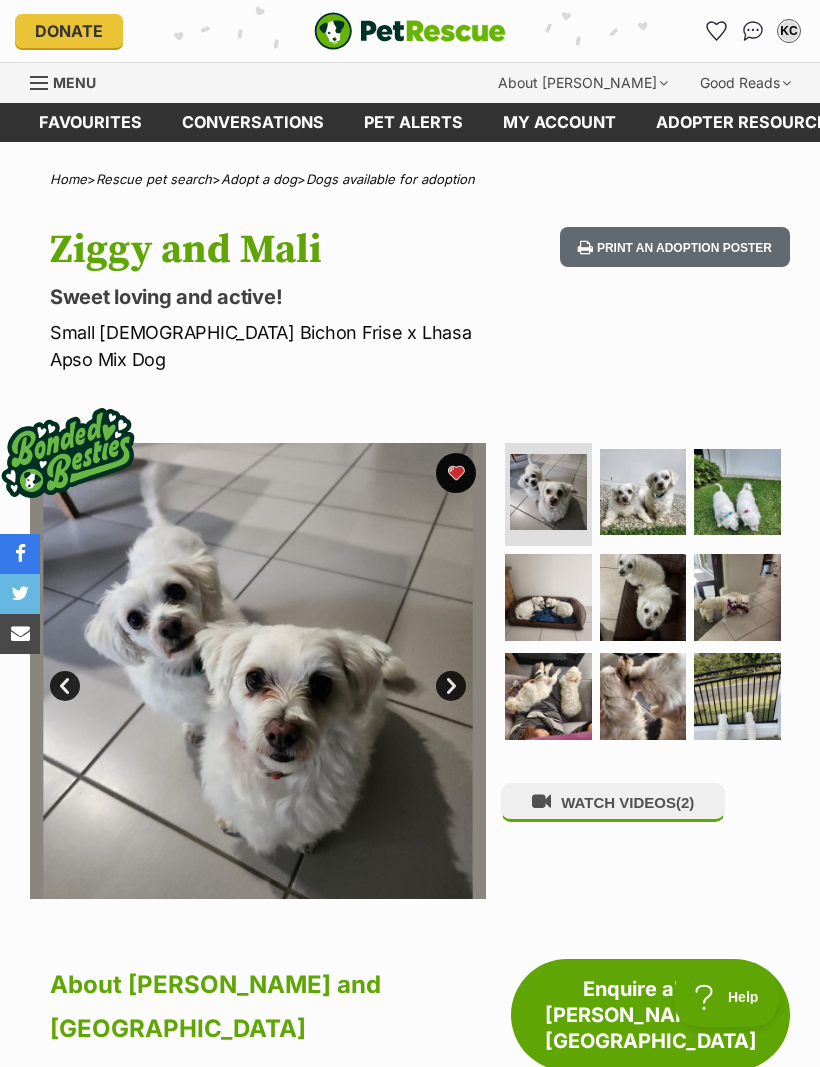click on "Pet alerts" at bounding box center (413, 122) 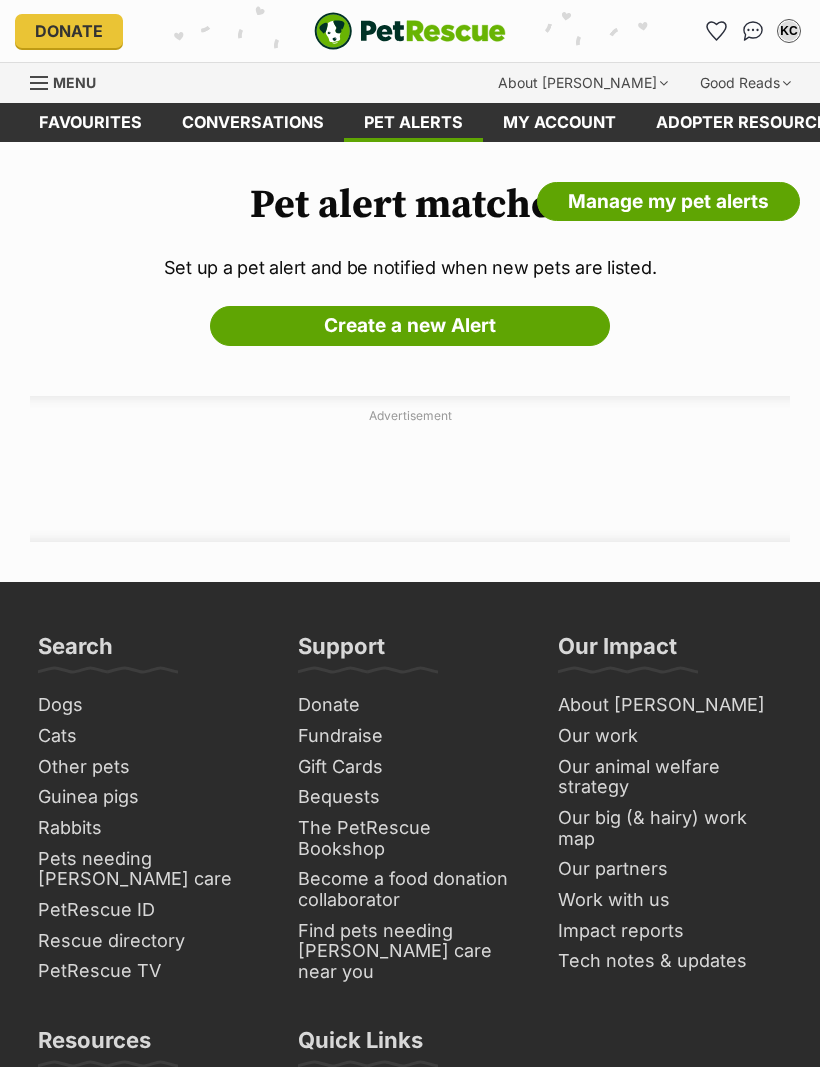 scroll, scrollTop: 0, scrollLeft: 0, axis: both 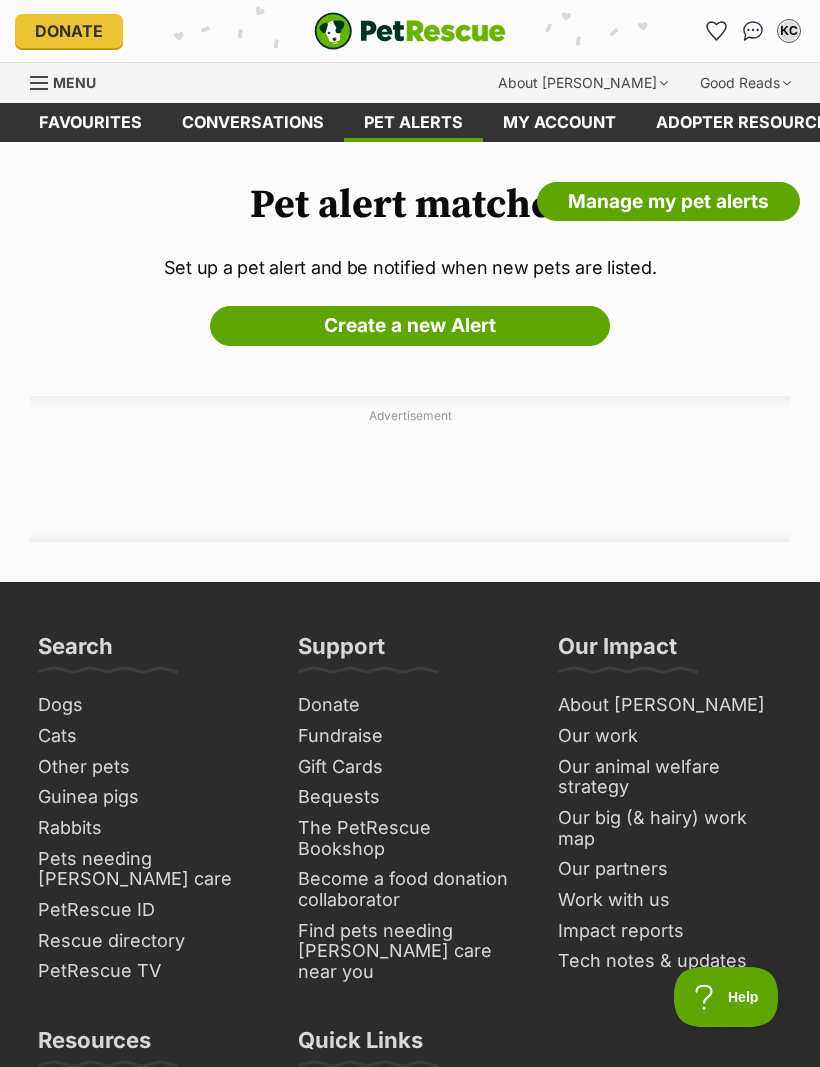 click on "Create a new Alert" at bounding box center [410, 326] 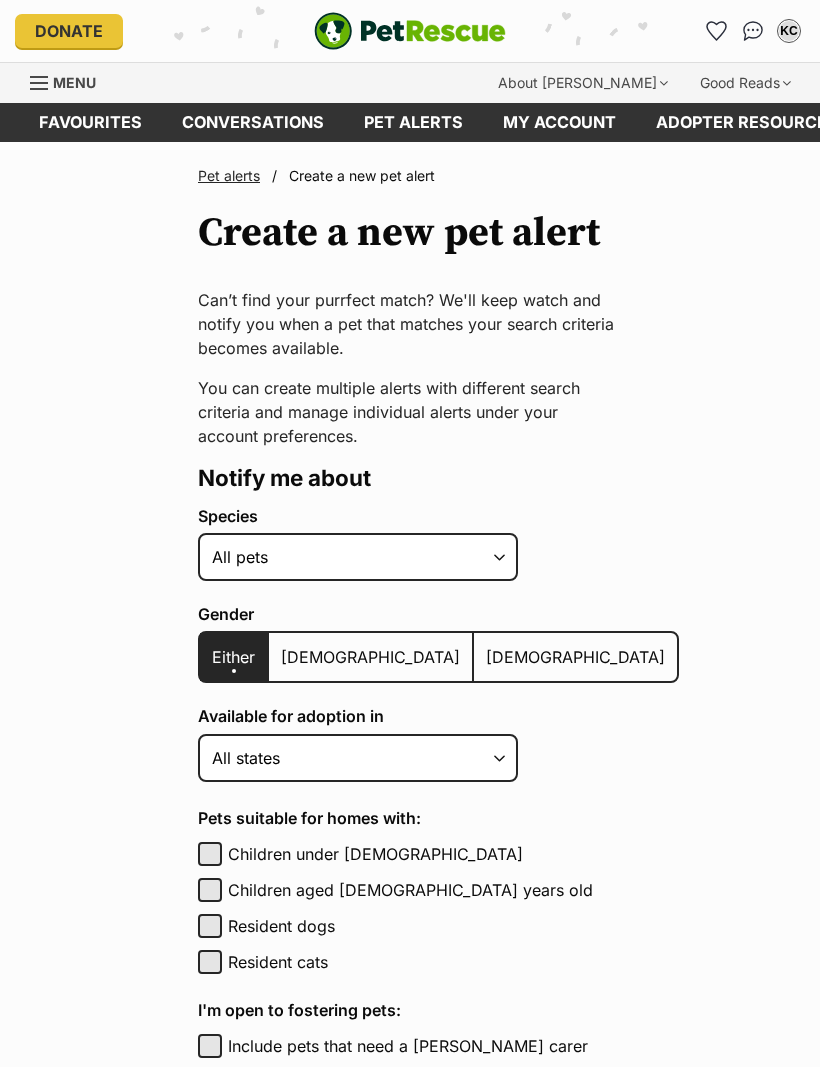scroll, scrollTop: 0, scrollLeft: 0, axis: both 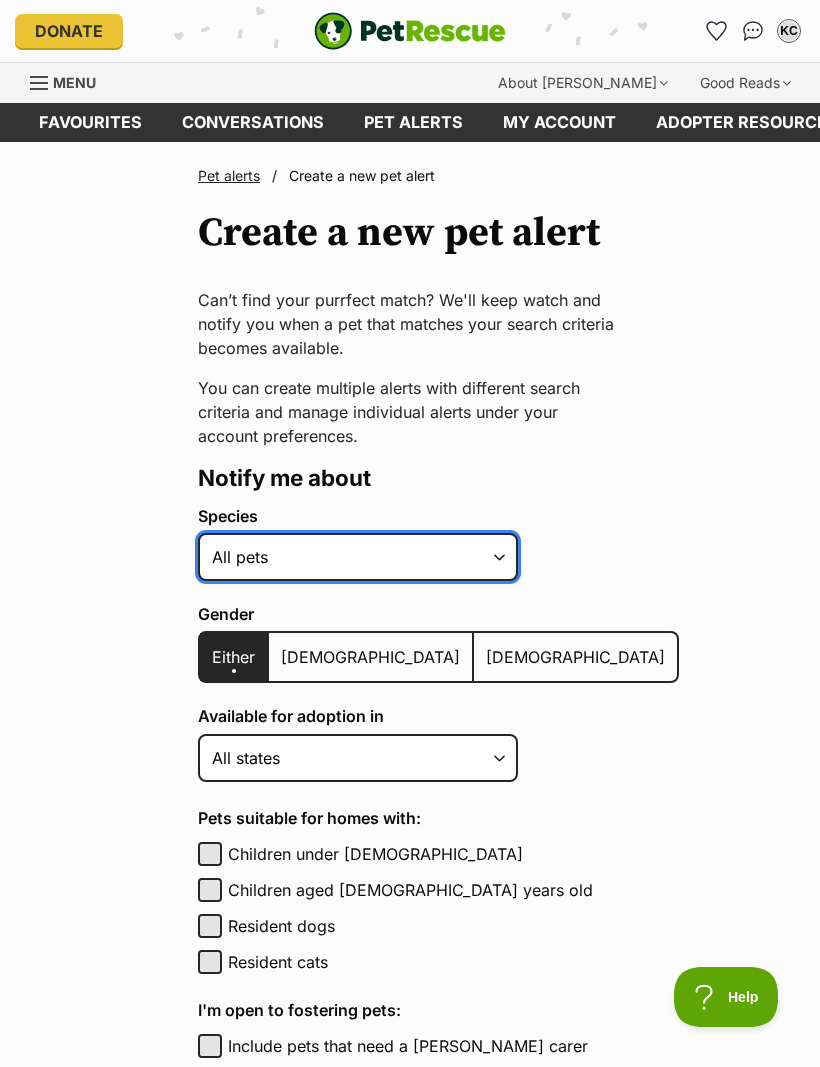 click on "Alpaca
Bird
Cat
Chicken
Cow
Dog
Donkey
Duck
Ferret
Fish
Goat
Goose
Guinea Fowl
Guinea Pig
Hamster
Hermit Crab
Horse
Lizard
Mouse
Pig
Python
Rabbit
Rat
Sheep
Turkey
Turtle
All pets" at bounding box center (358, 557) 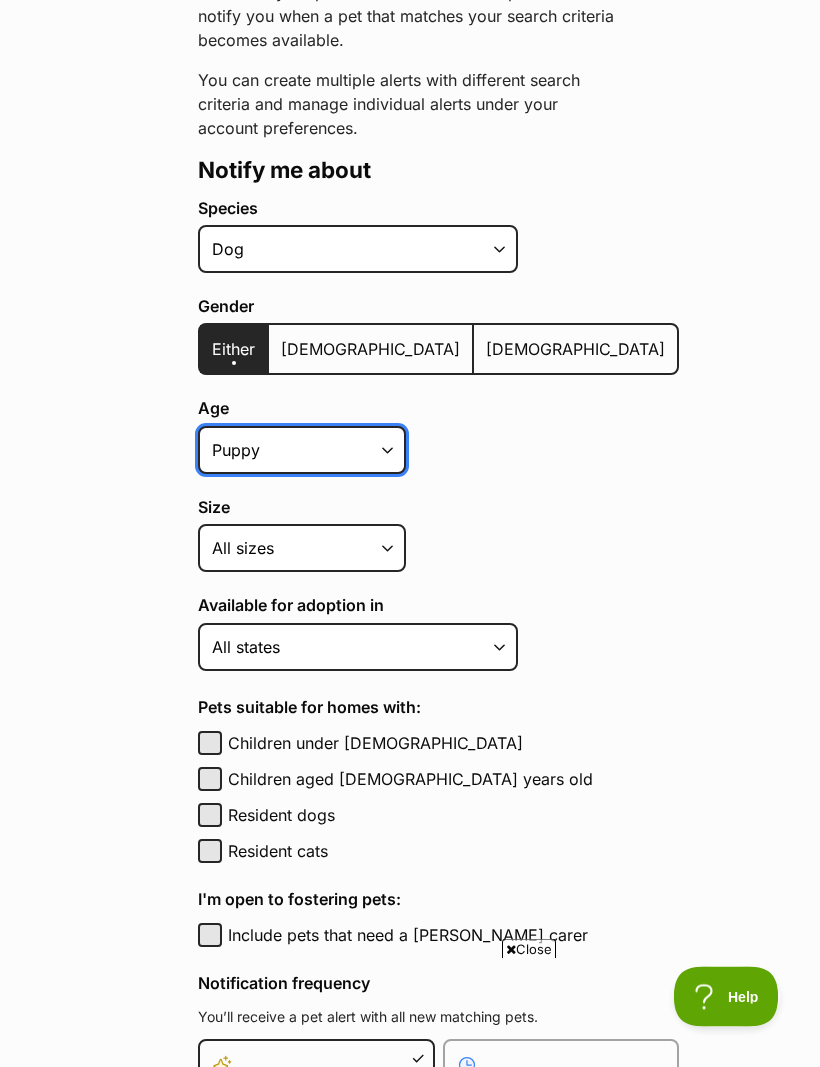 click on "Puppy Adult Senior All ages" at bounding box center (302, 451) 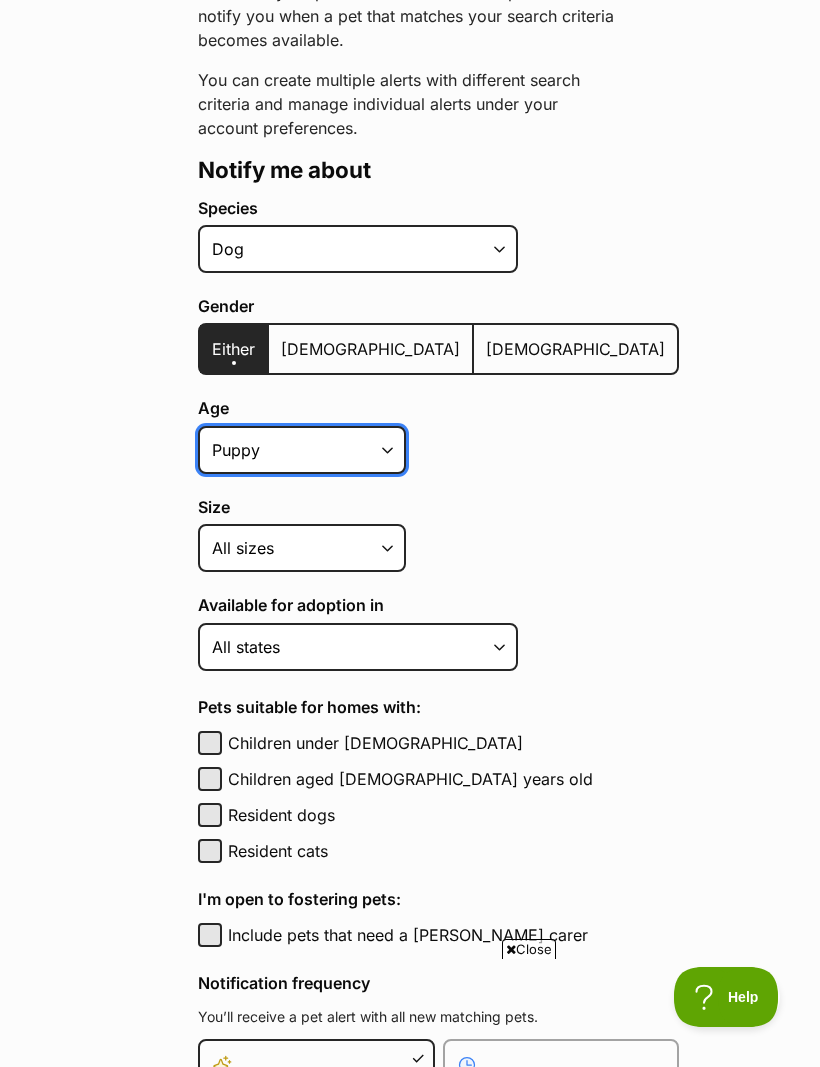 select 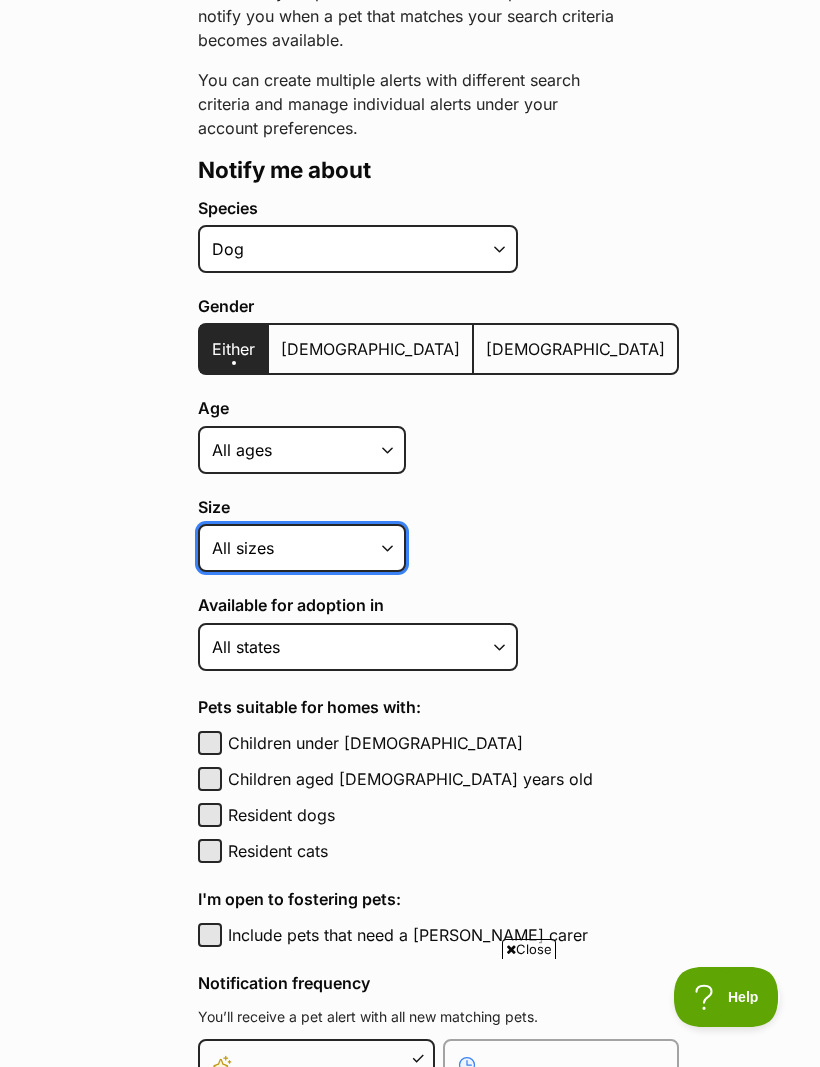 click on "Small
Medium
Large
All sizes" at bounding box center [302, 548] 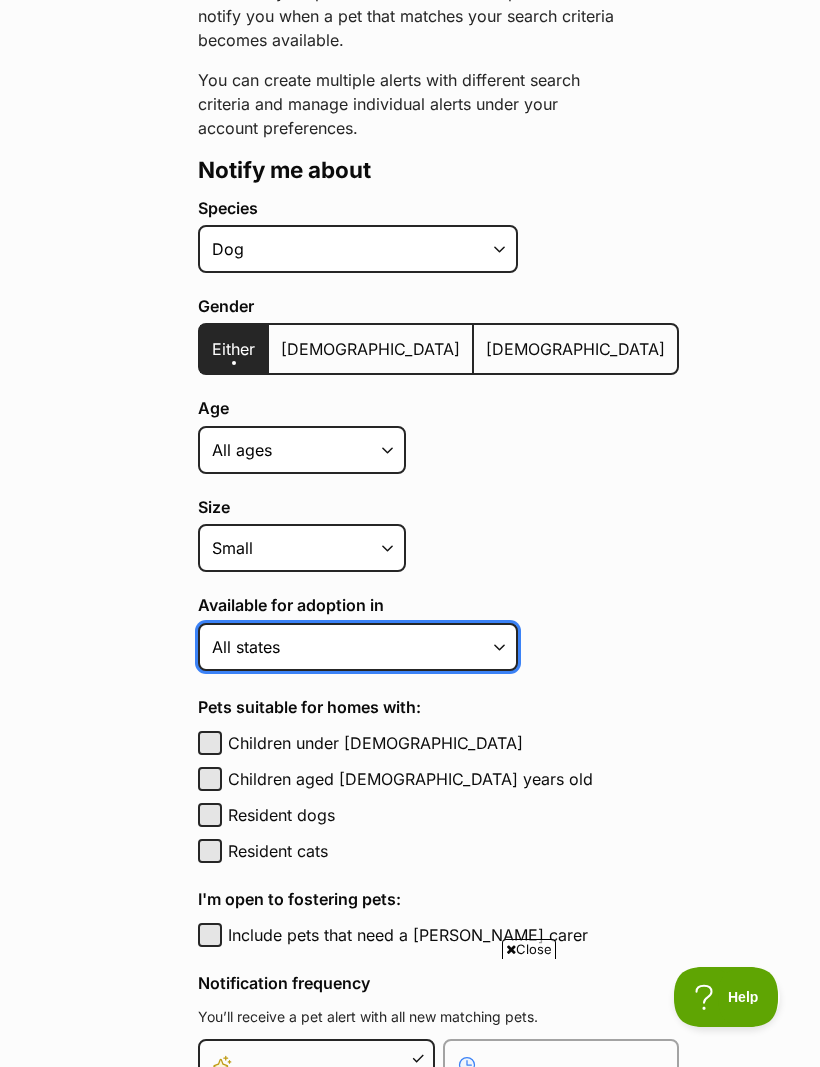 click on "Australian Capital Territory
New South Wales
Northern Territory
Queensland
South Australia
Tasmania
Victoria
Western Australia
All states" at bounding box center [358, 647] 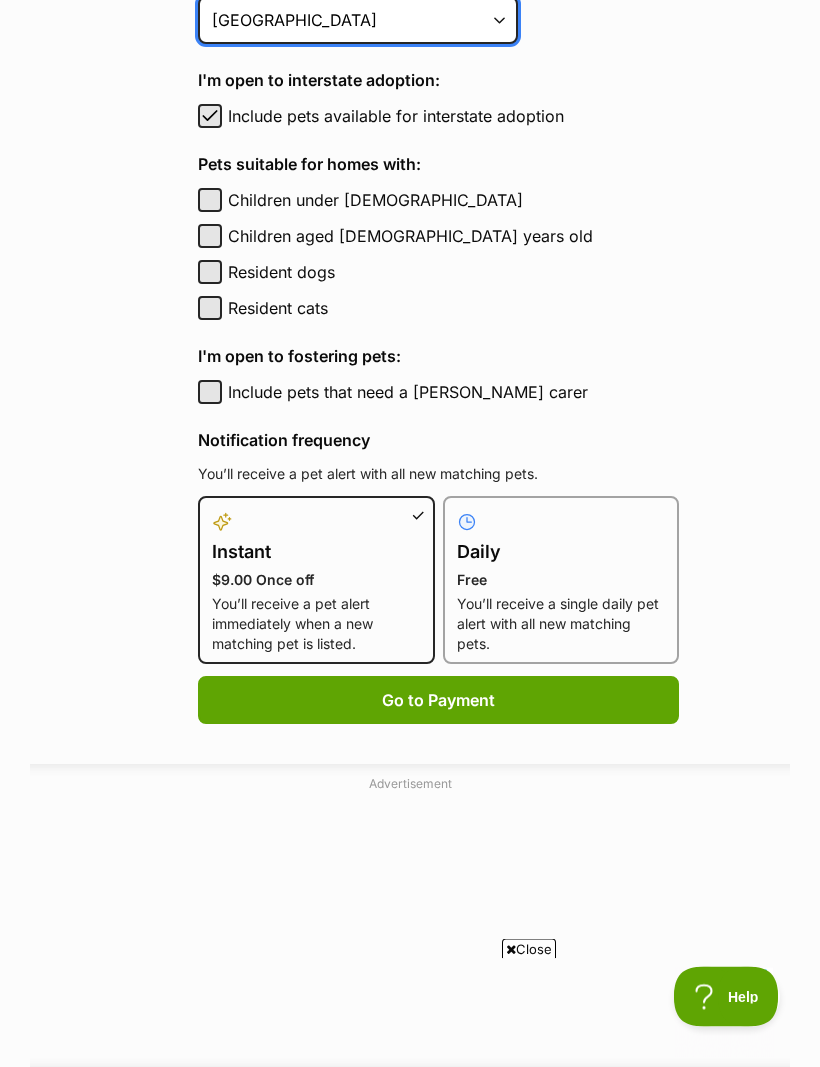scroll, scrollTop: 936, scrollLeft: 0, axis: vertical 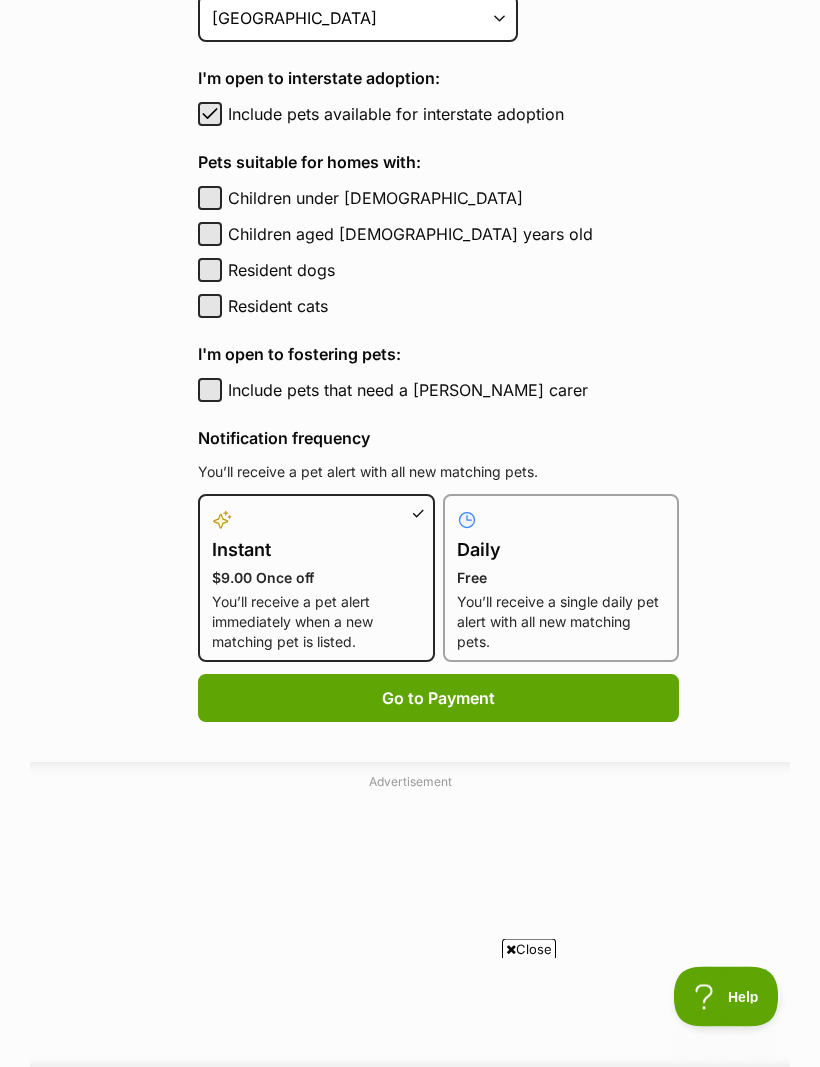 click on "Daily" at bounding box center [561, 551] 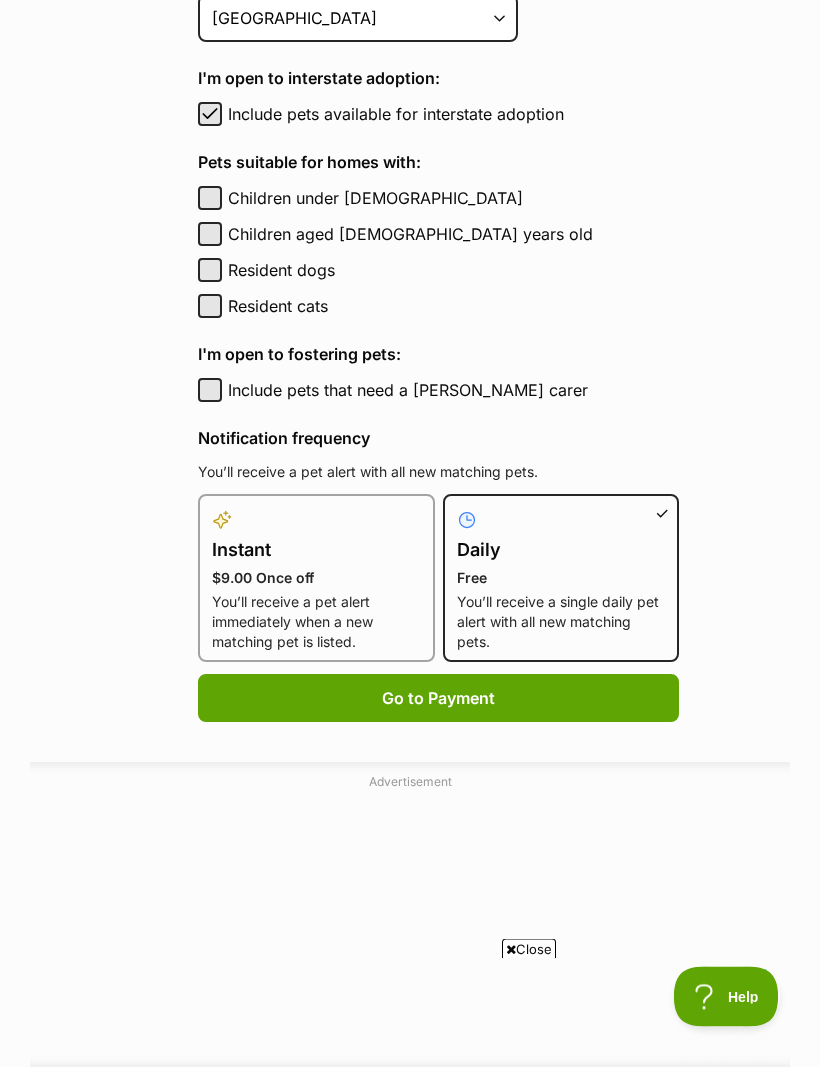 type 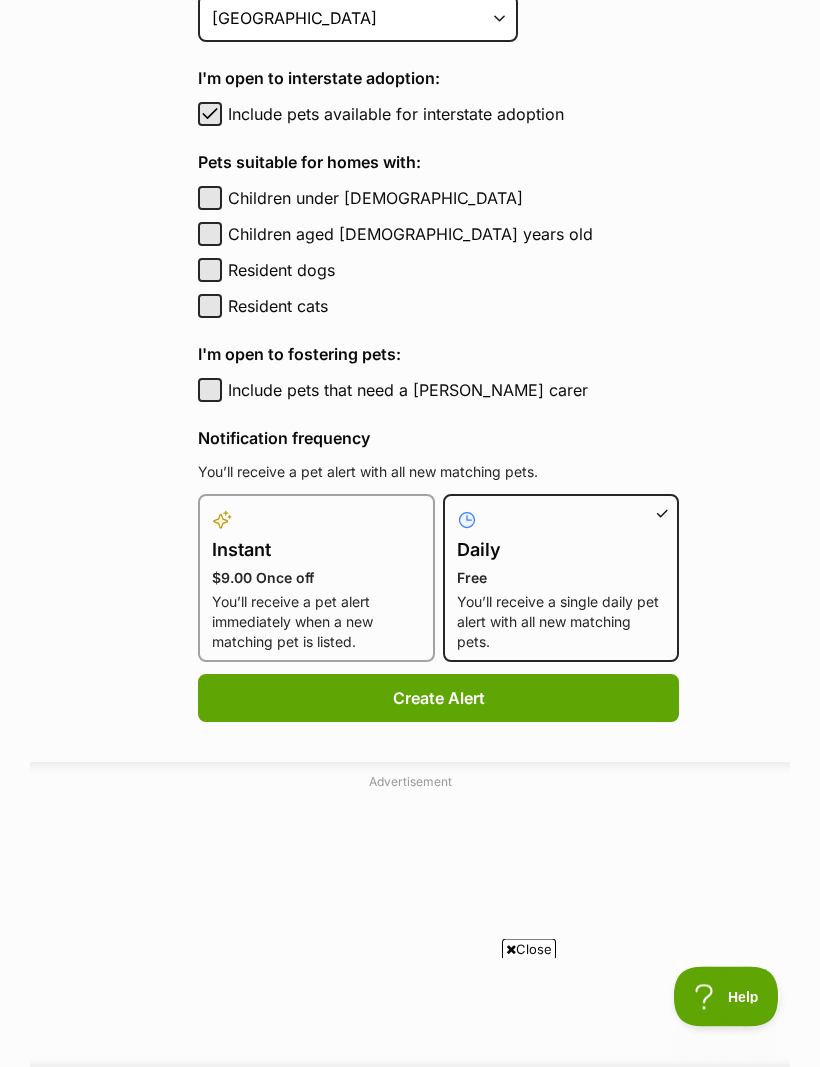 scroll, scrollTop: 937, scrollLeft: 0, axis: vertical 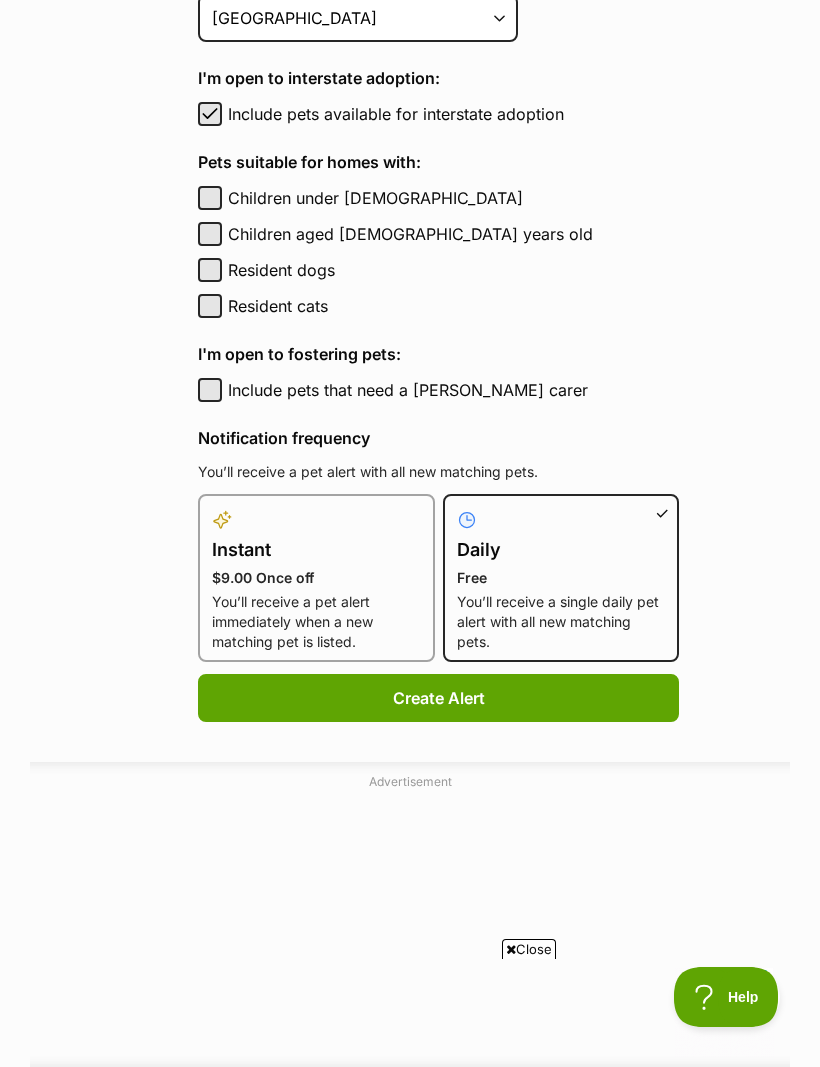 click on "Create Alert" at bounding box center [438, 698] 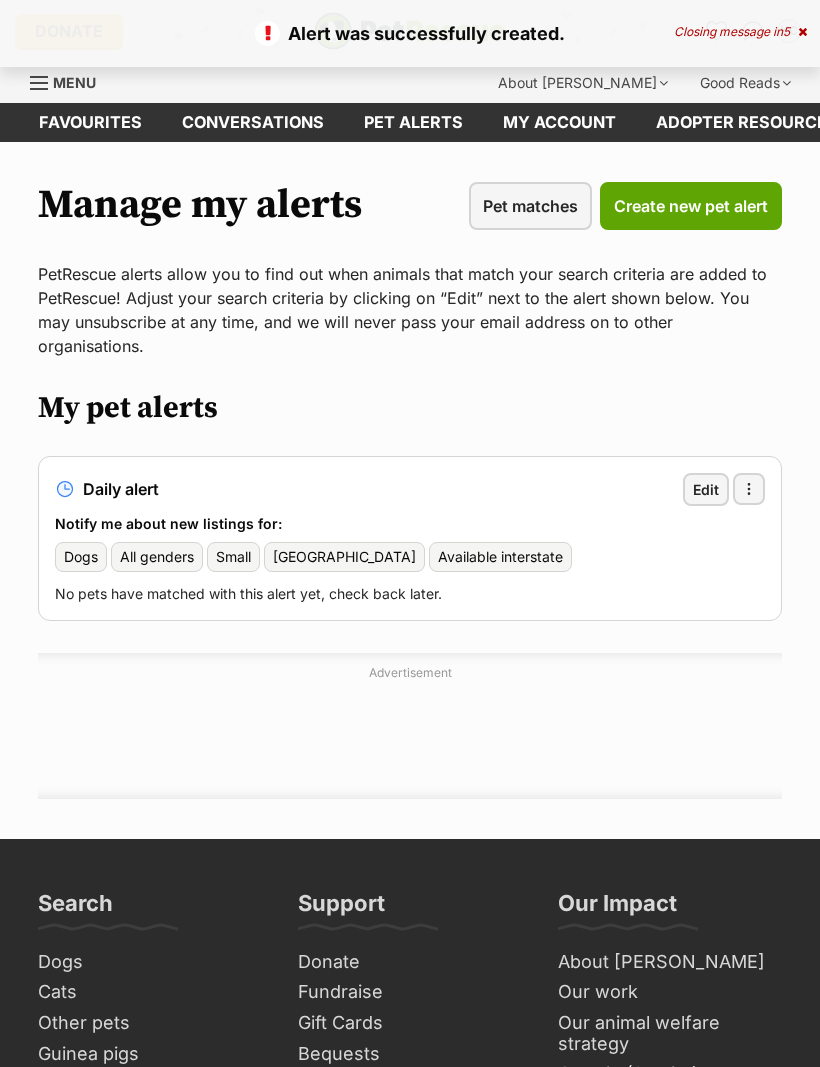 scroll, scrollTop: 0, scrollLeft: 0, axis: both 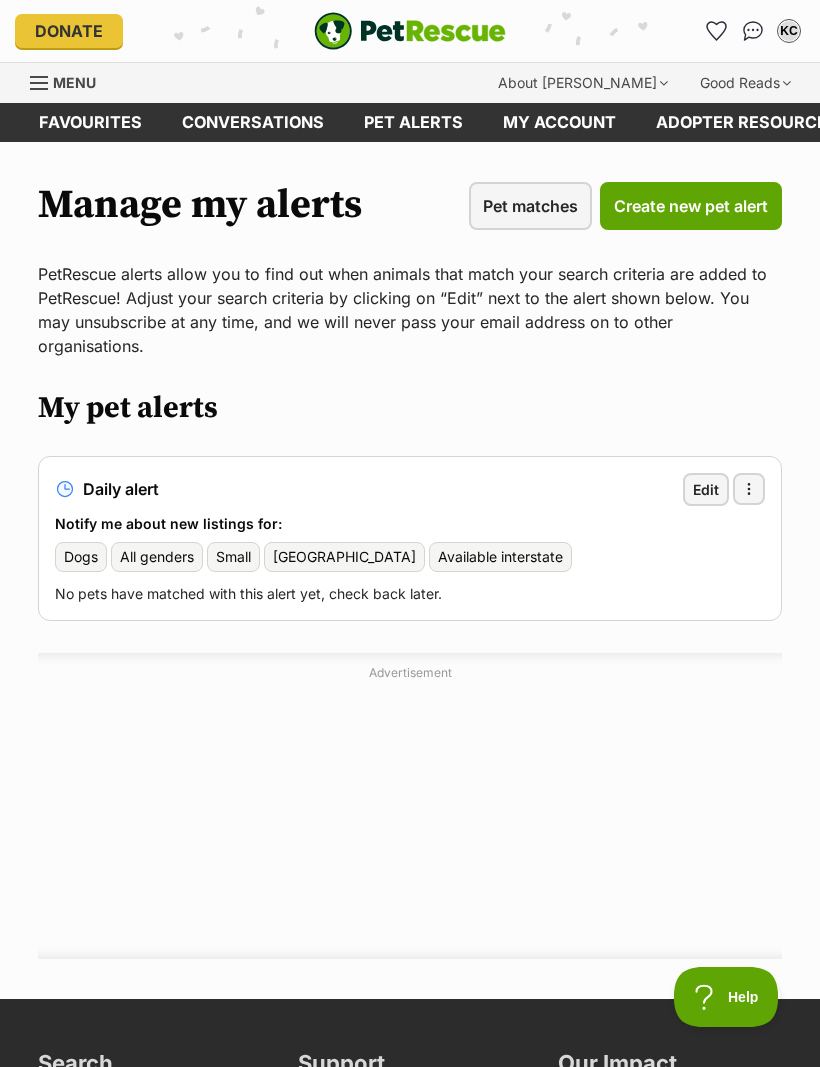 click on "Pet matches" at bounding box center [530, 206] 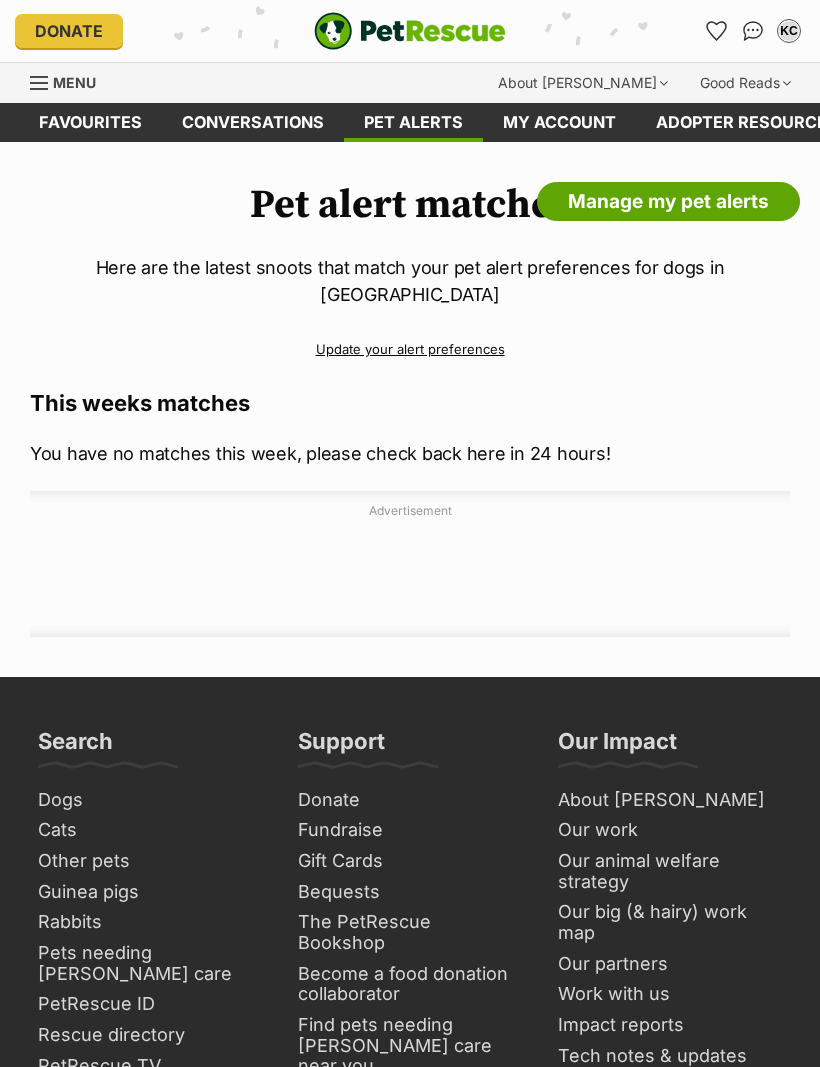 scroll, scrollTop: 0, scrollLeft: 0, axis: both 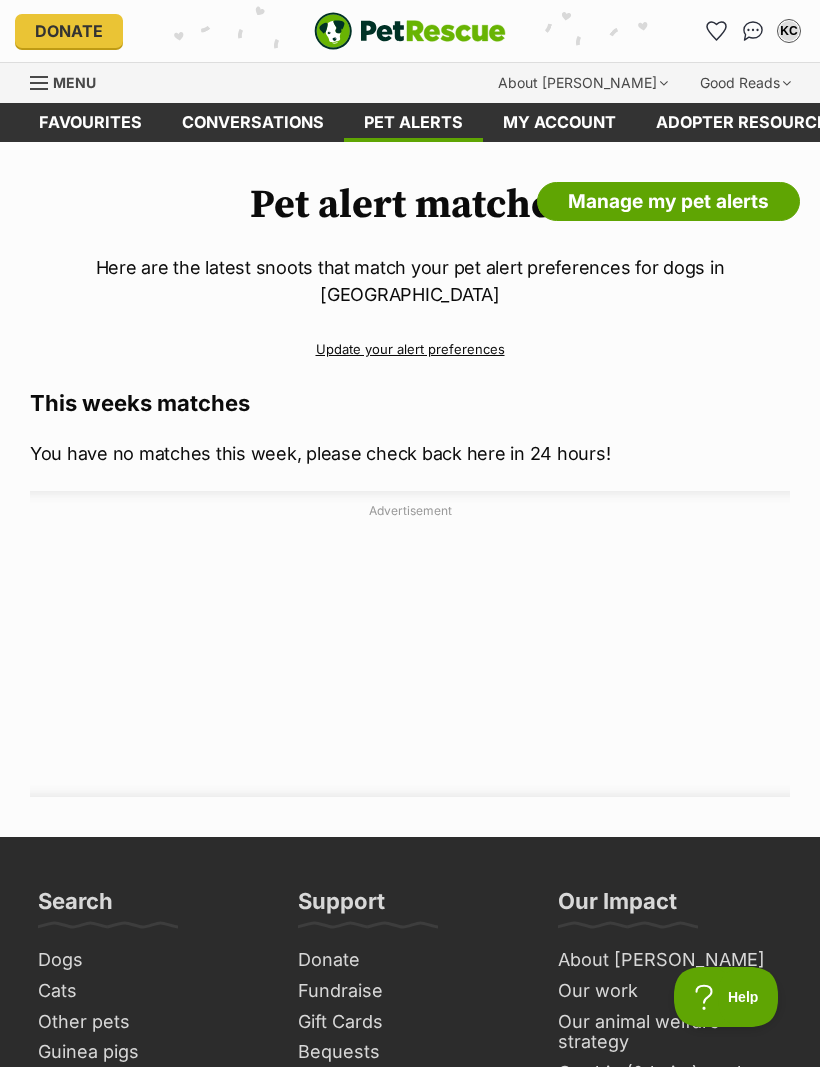 click on "My account" at bounding box center (559, 122) 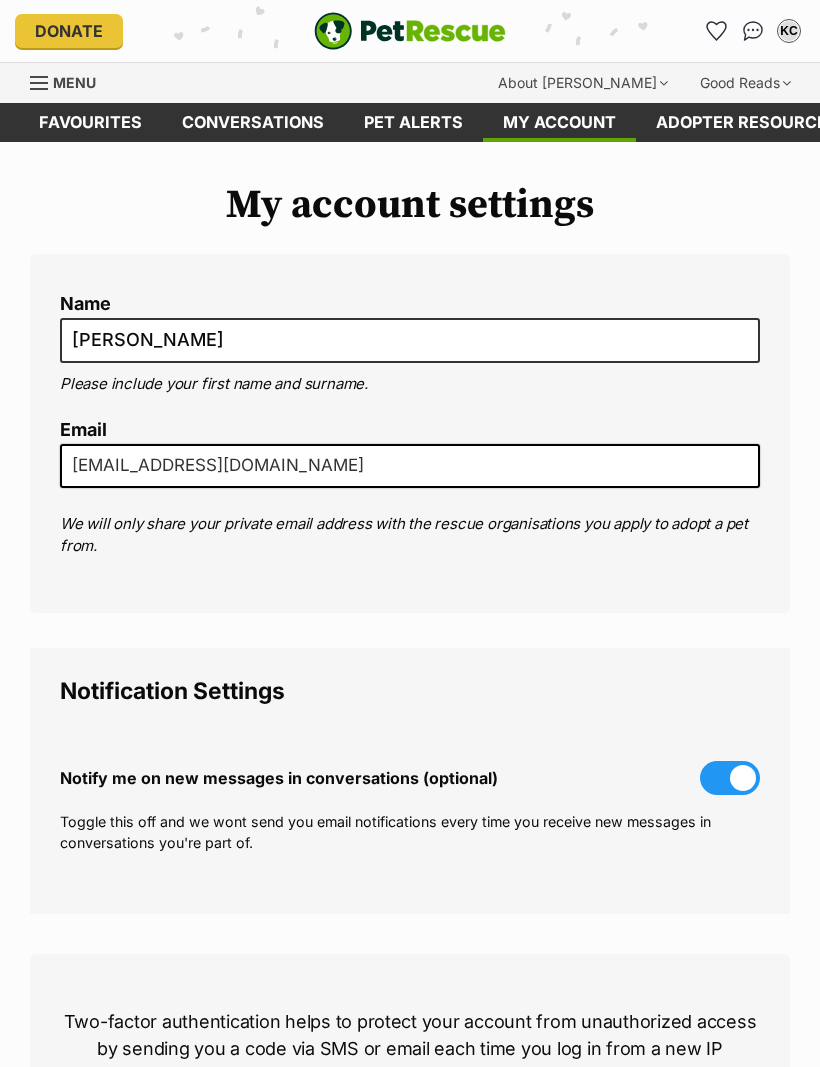 scroll, scrollTop: 0, scrollLeft: 0, axis: both 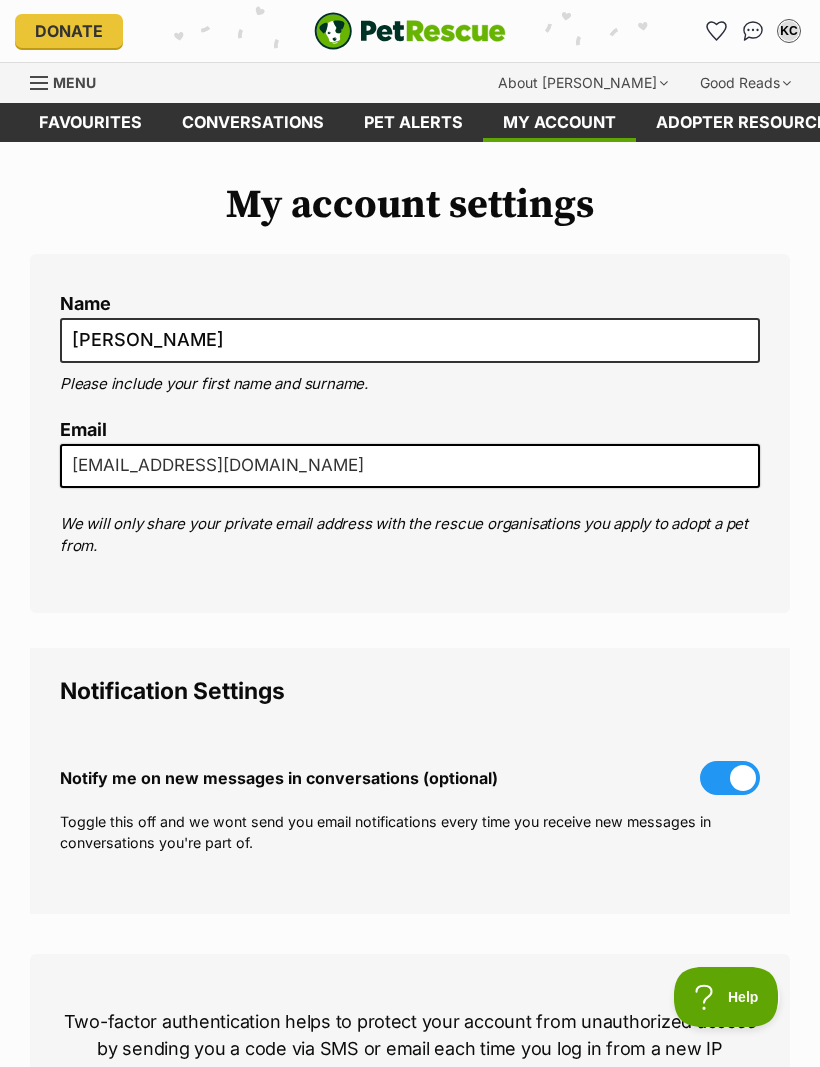 click on "Favourites" at bounding box center (90, 122) 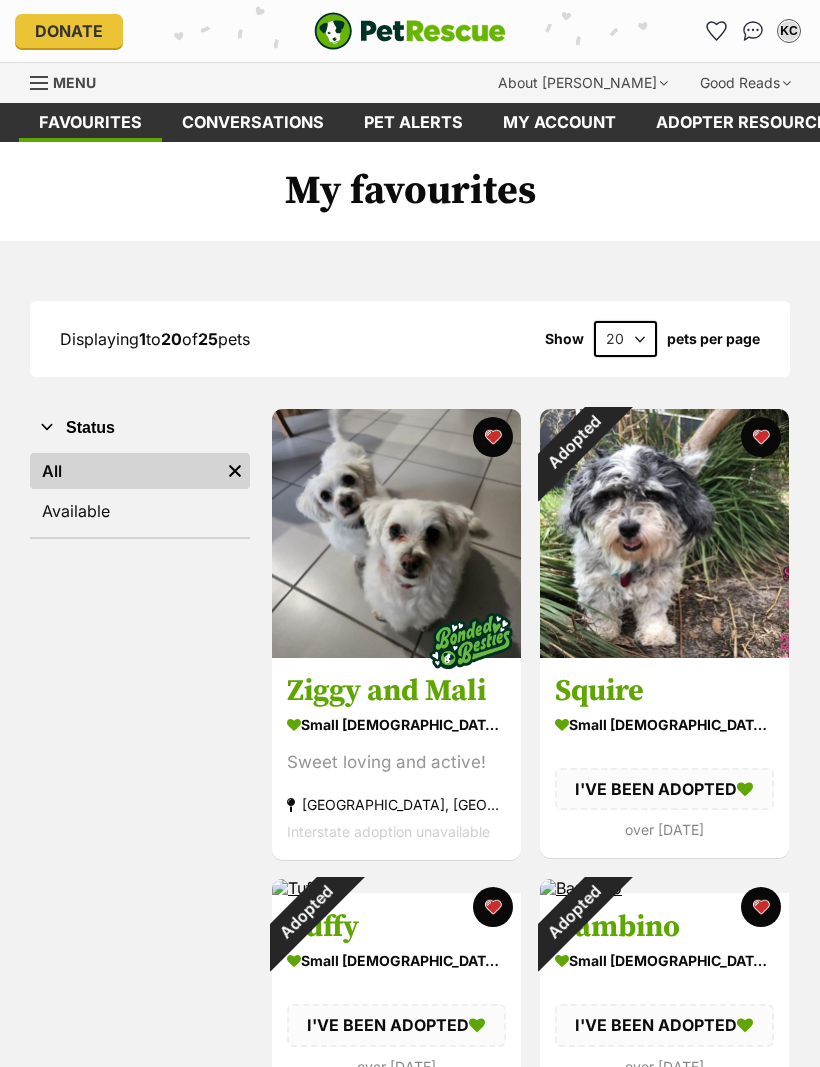 scroll, scrollTop: 0, scrollLeft: 0, axis: both 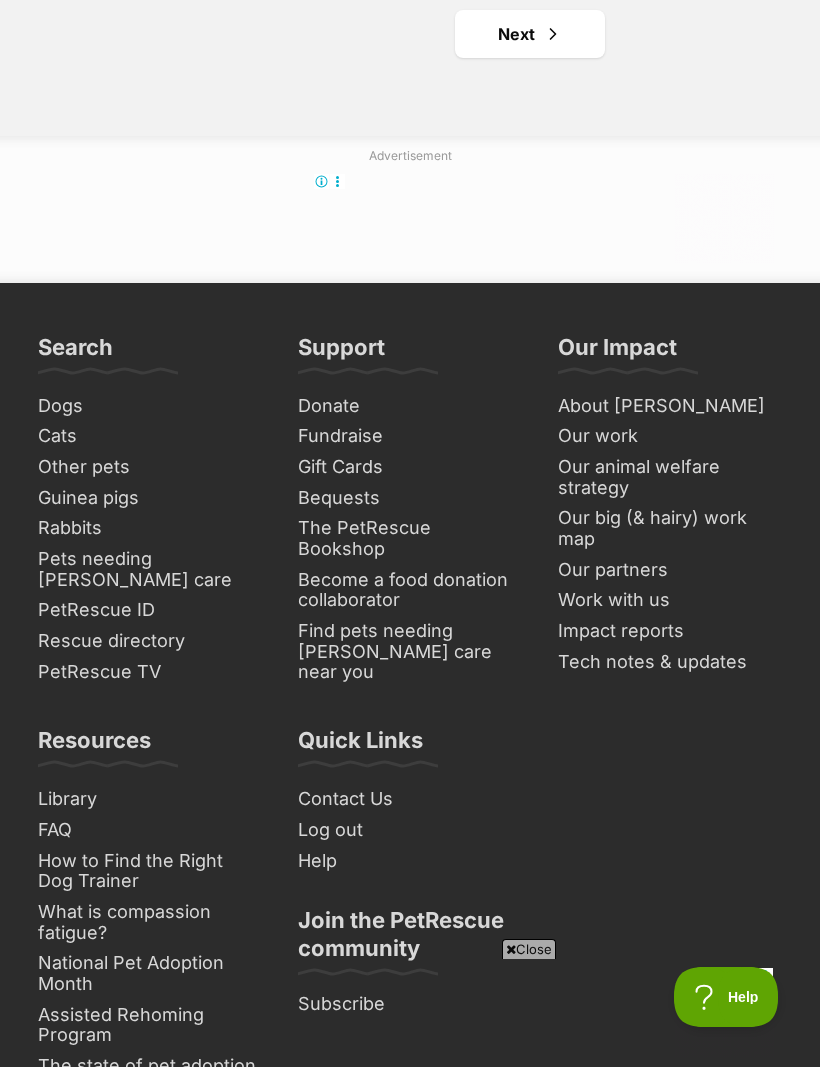 click on "Next" at bounding box center [530, 34] 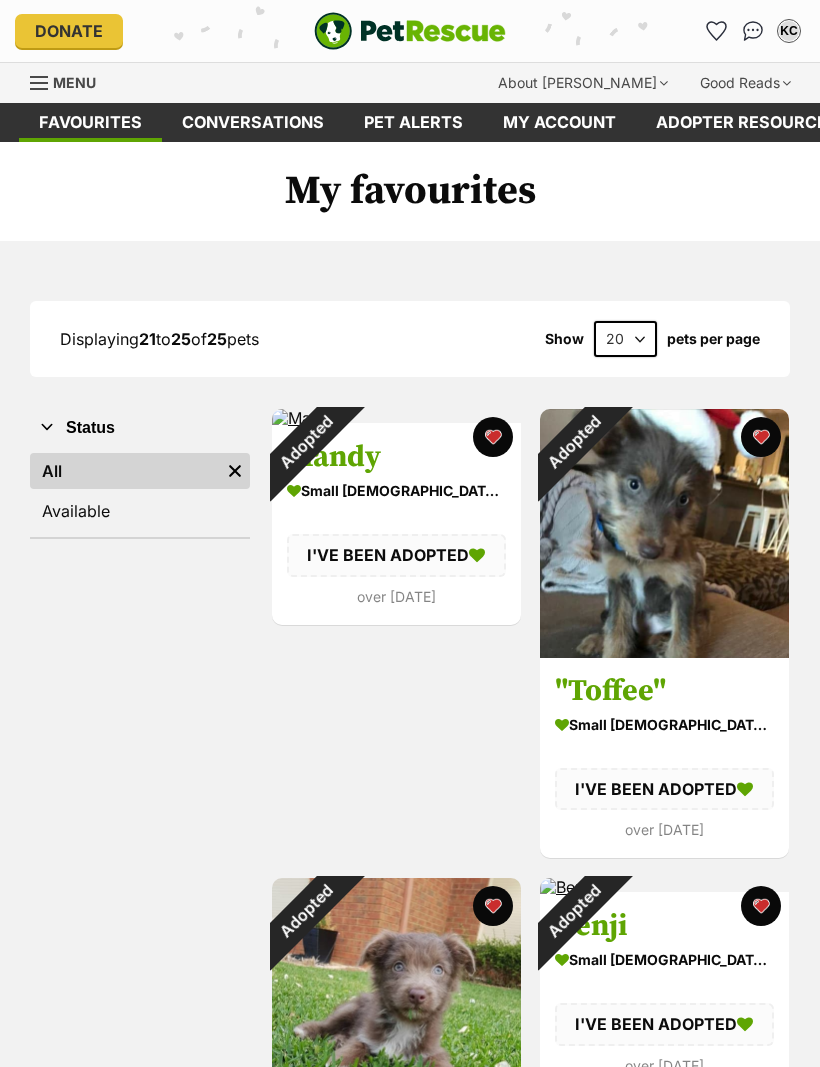 scroll, scrollTop: 0, scrollLeft: 0, axis: both 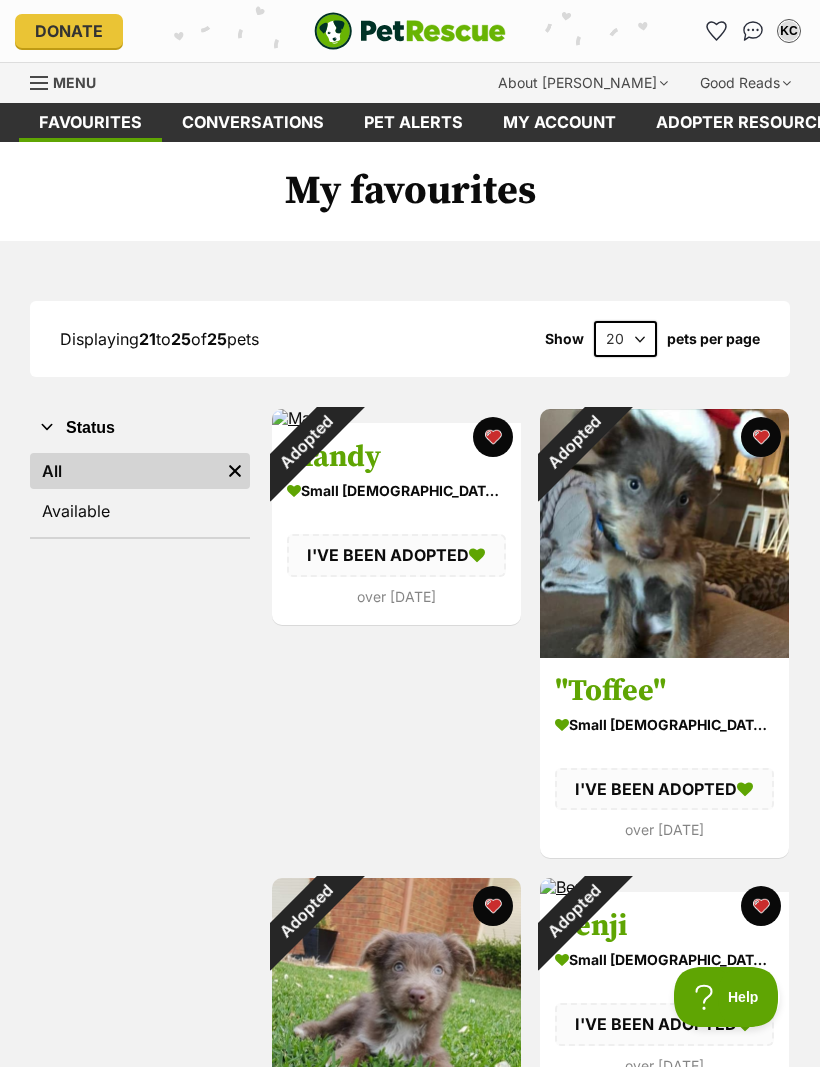 click at bounding box center (753, 31) 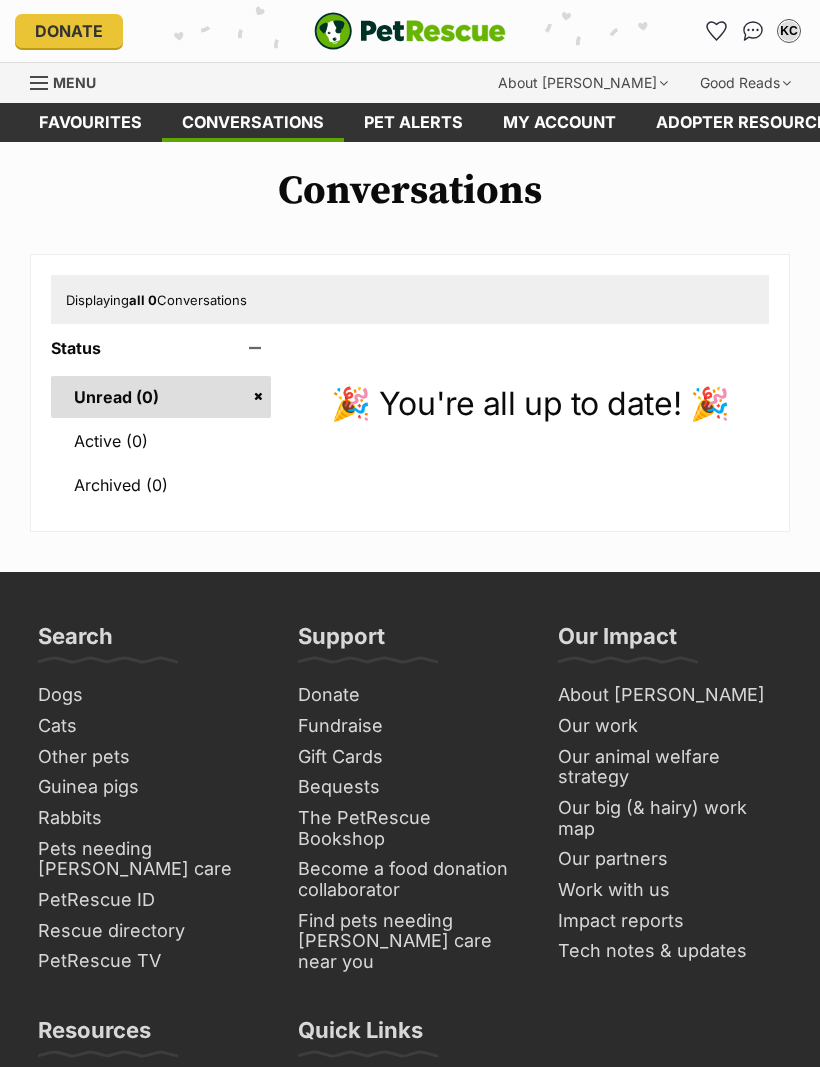 scroll, scrollTop: 0, scrollLeft: 0, axis: both 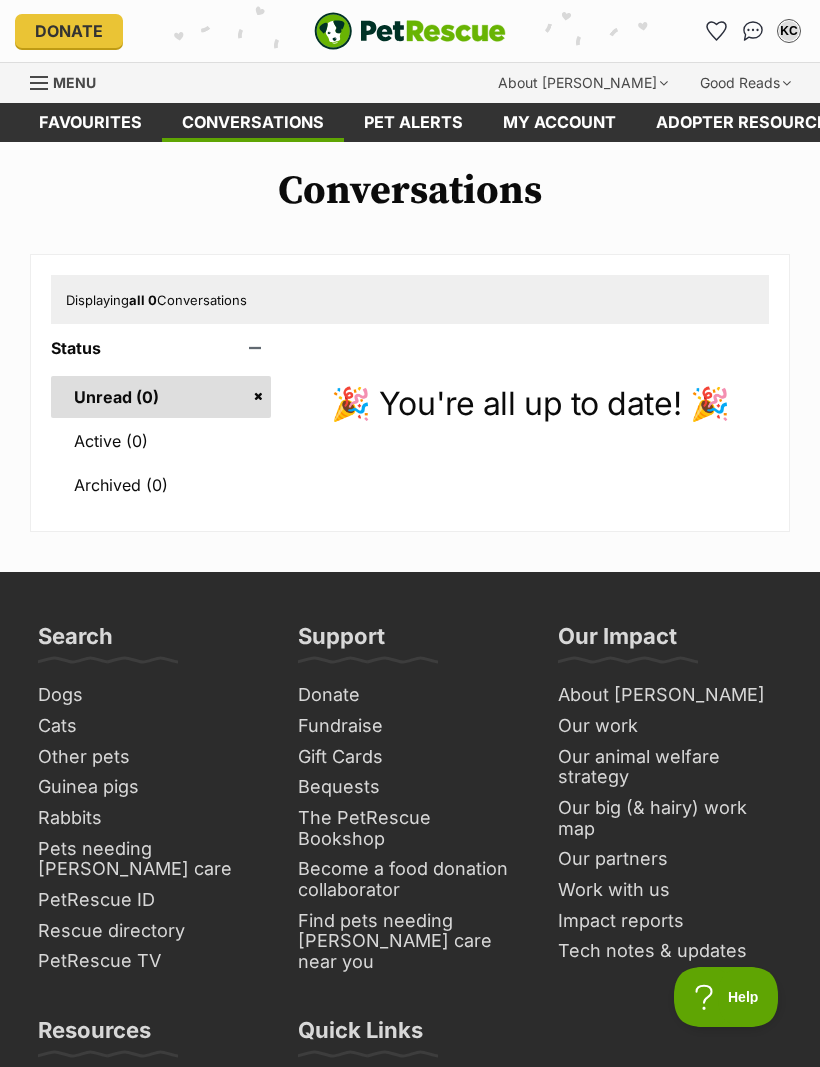 click on "Favourites" at bounding box center (90, 122) 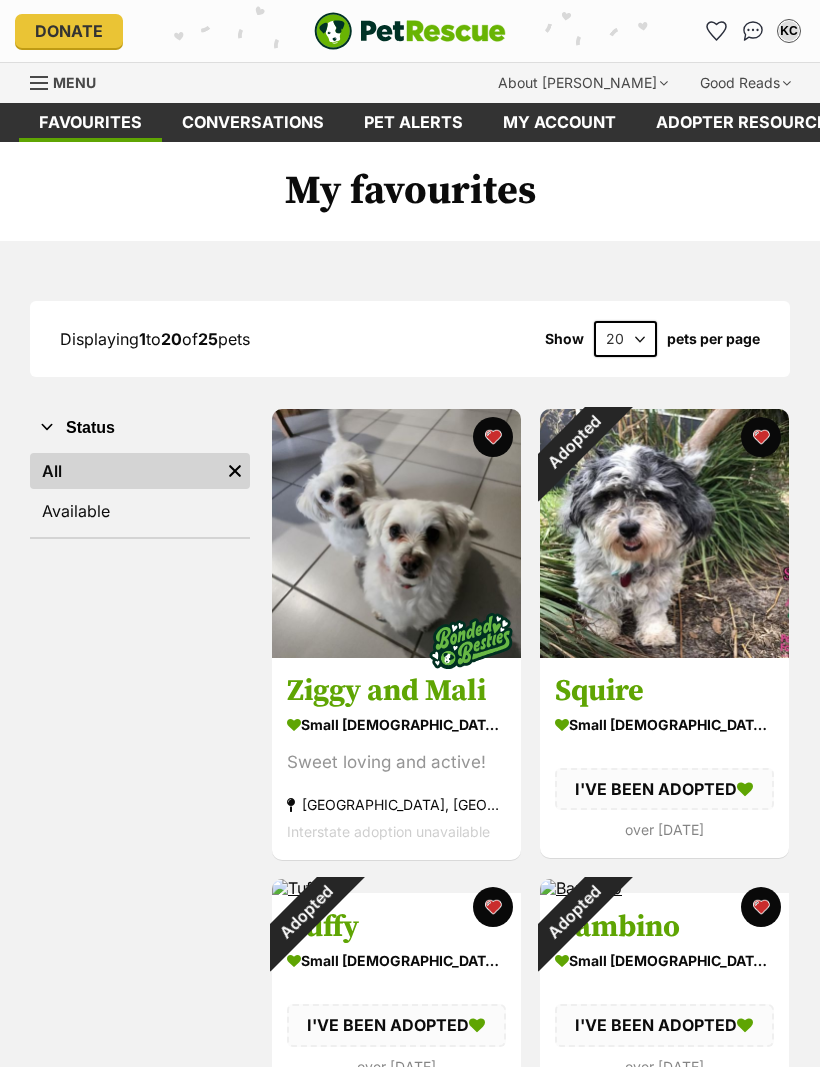 scroll, scrollTop: 0, scrollLeft: 0, axis: both 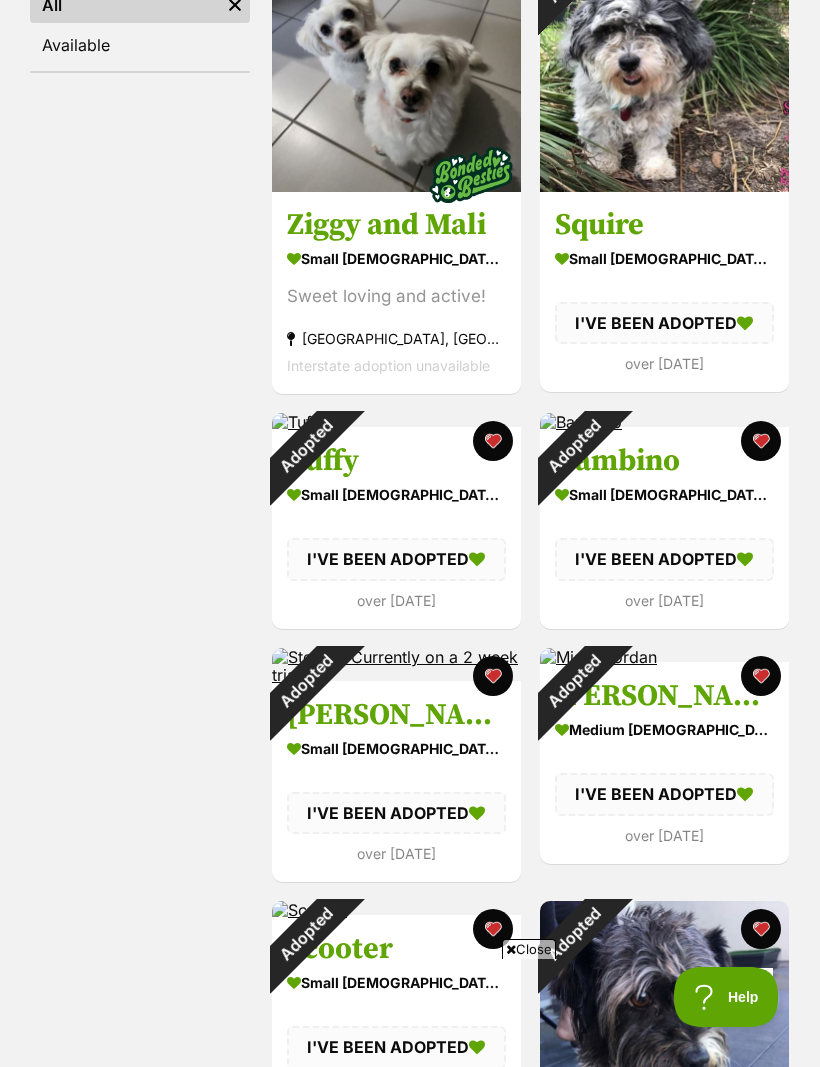 click on "Adopted" at bounding box center (305, 446) 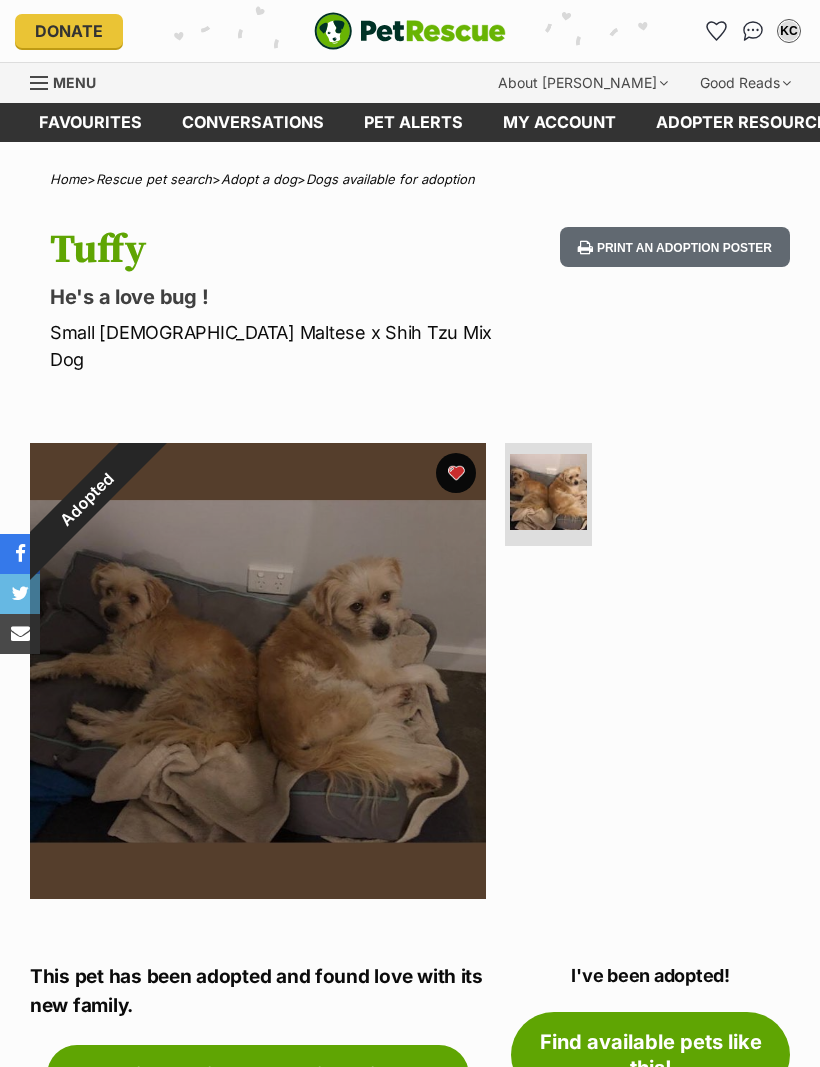 scroll, scrollTop: 0, scrollLeft: 0, axis: both 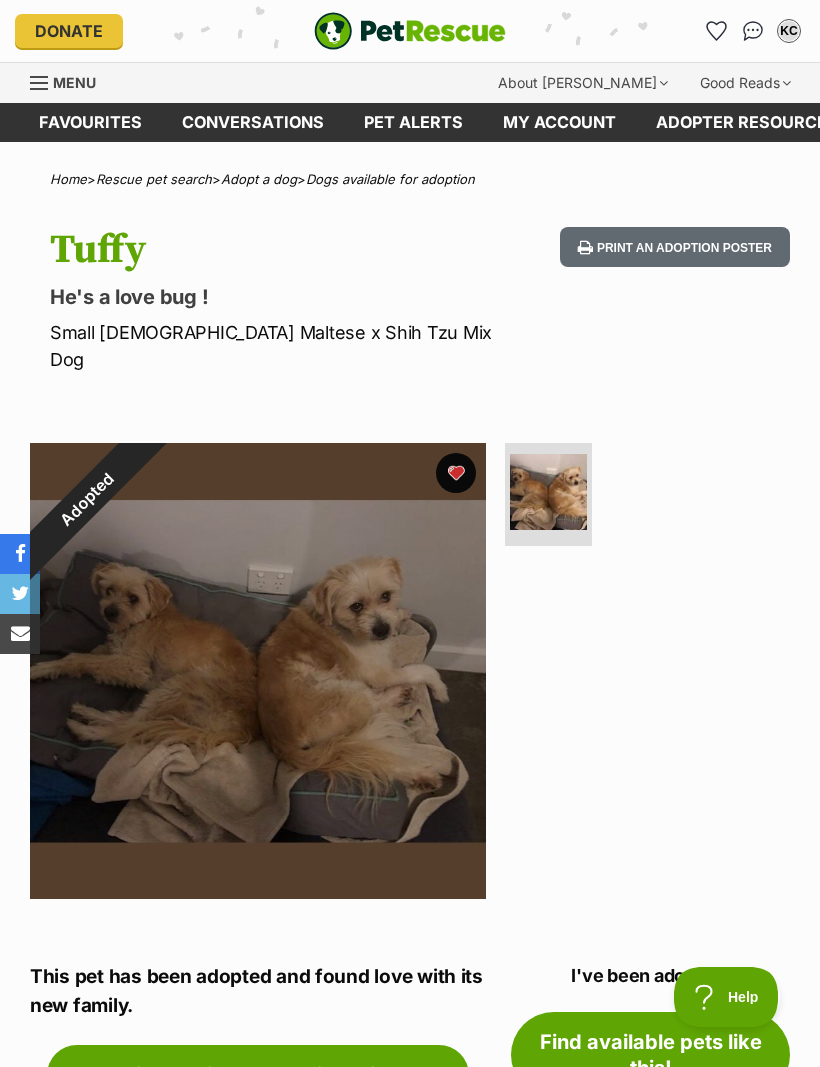 click on "Menu" at bounding box center (74, 82) 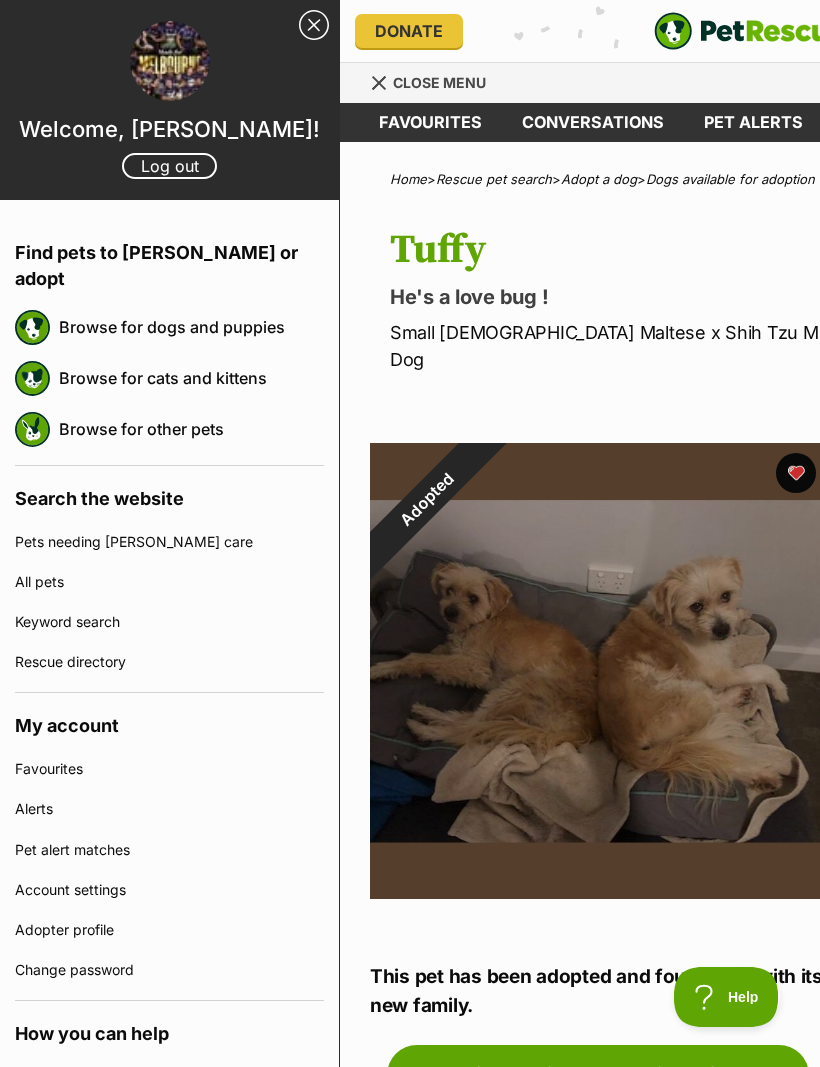 click on "Browse for dogs and puppies" at bounding box center [191, 327] 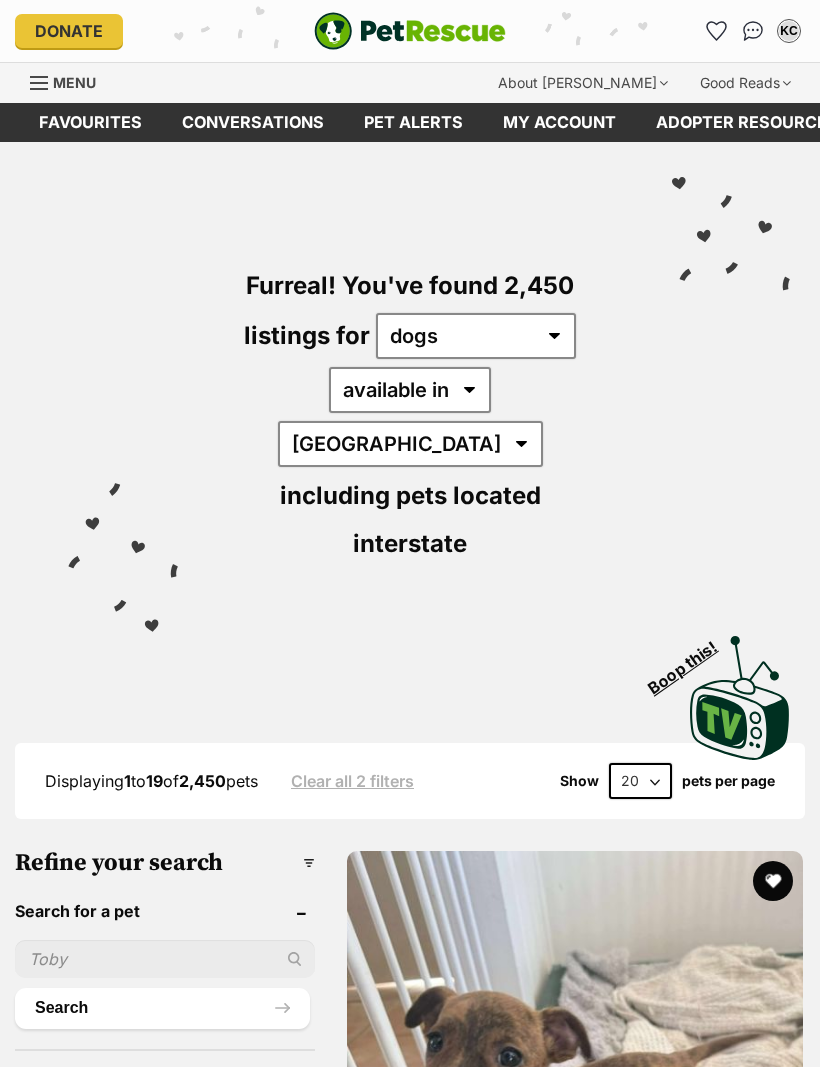 scroll, scrollTop: 0, scrollLeft: 0, axis: both 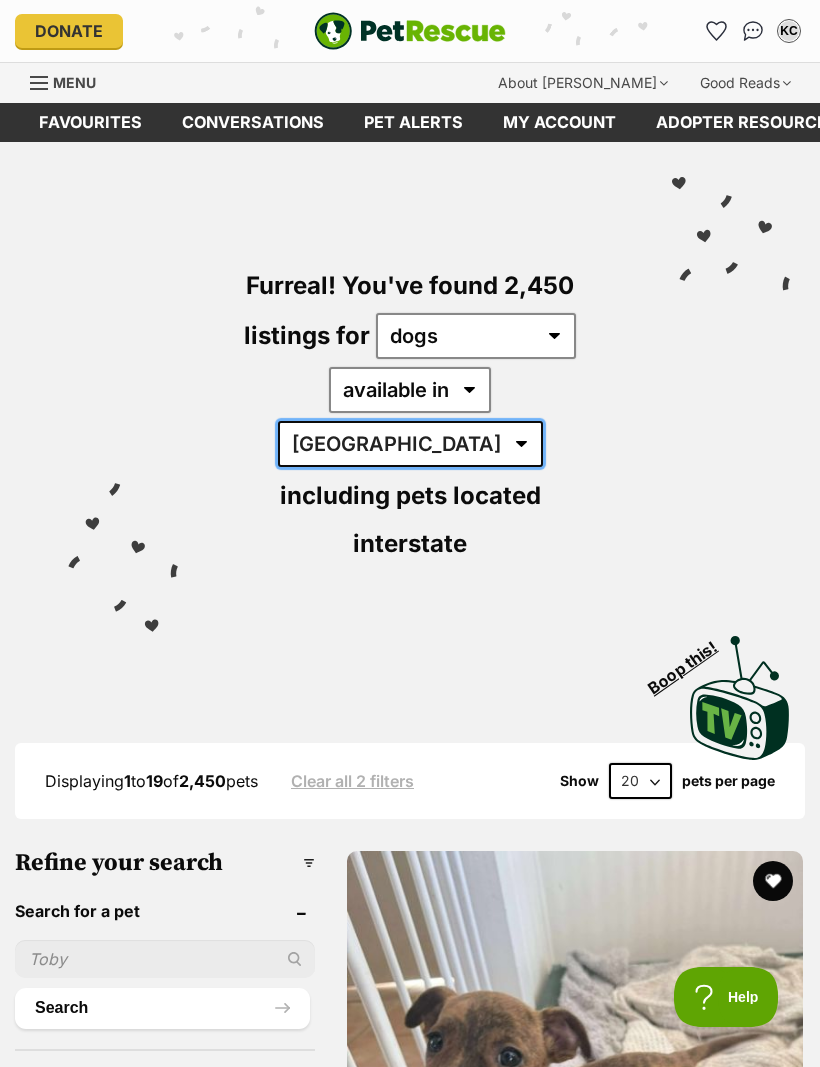 click on "Australia
ACT
NSW
NT
QLD
SA
TAS
VIC
WA" at bounding box center (410, 444) 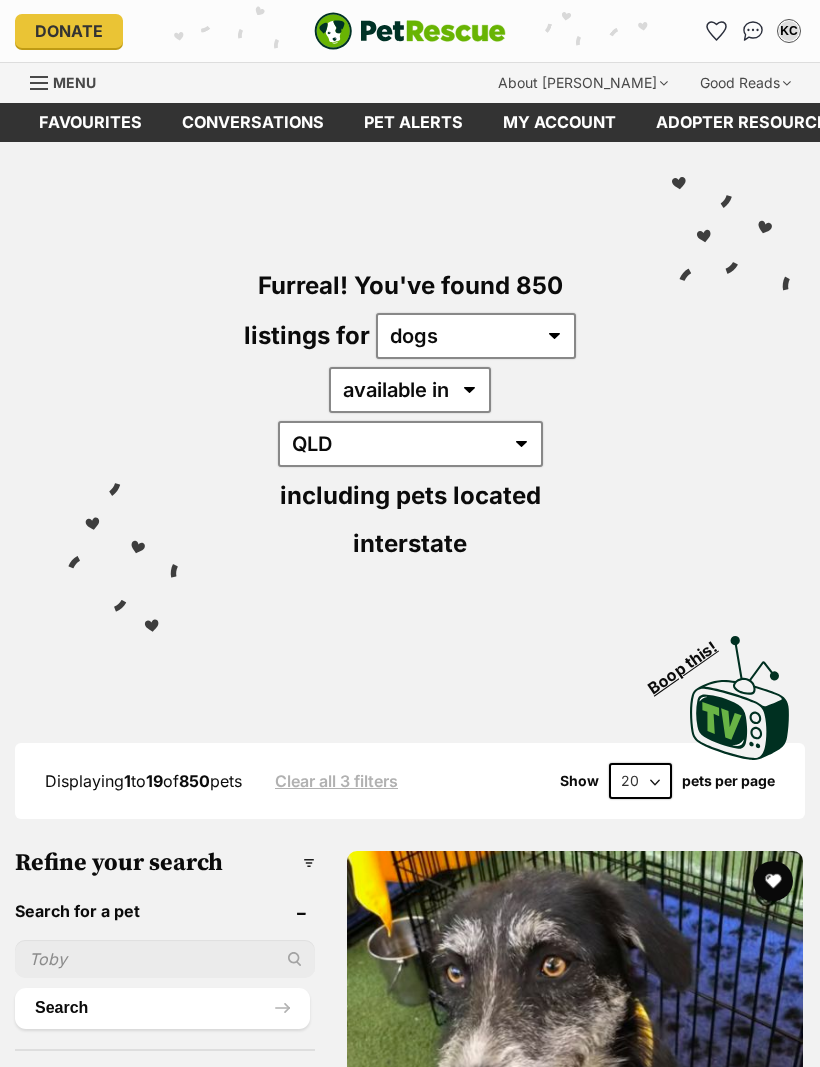scroll, scrollTop: 0, scrollLeft: 0, axis: both 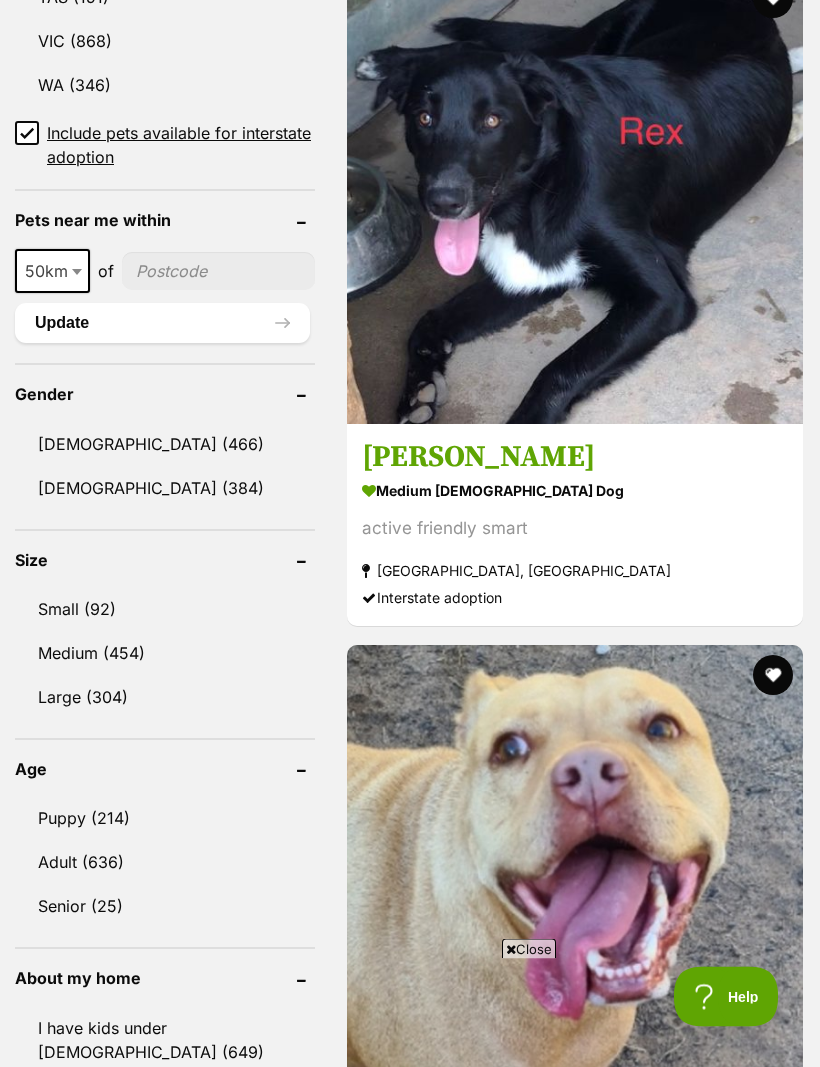 click on "Small (92)" at bounding box center [165, 610] 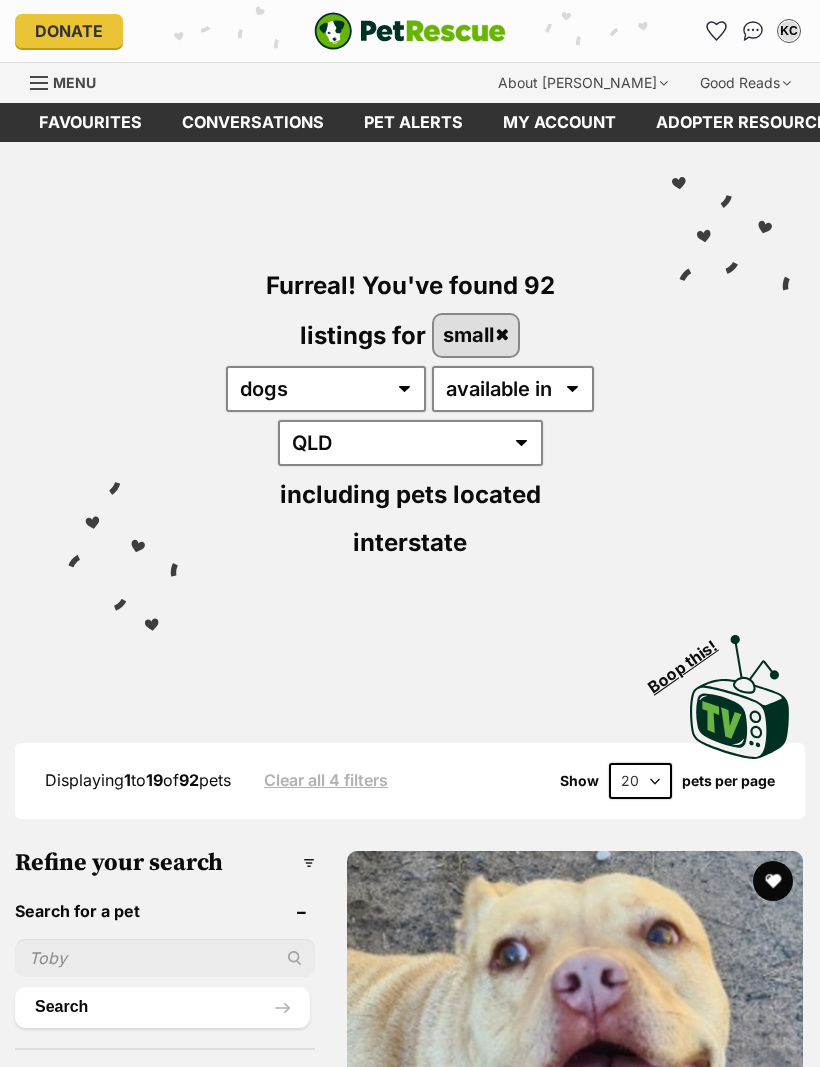 scroll, scrollTop: 0, scrollLeft: 0, axis: both 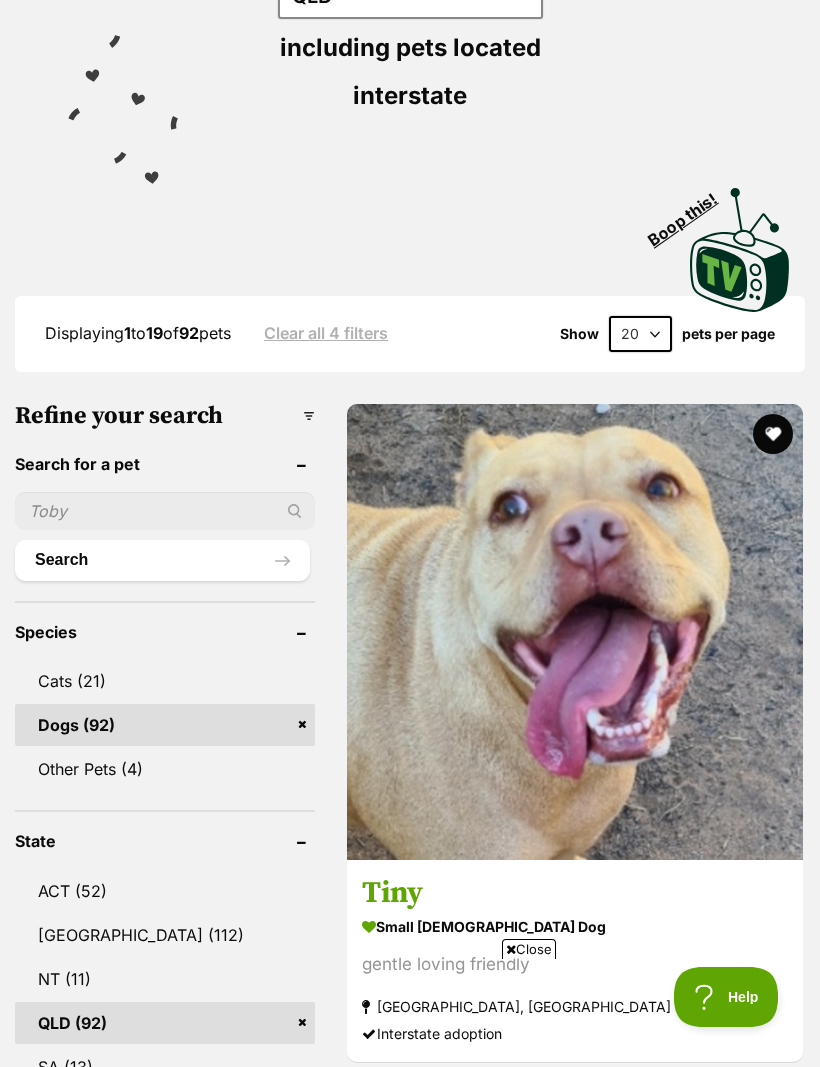 click on "20 40 60" at bounding box center (640, 334) 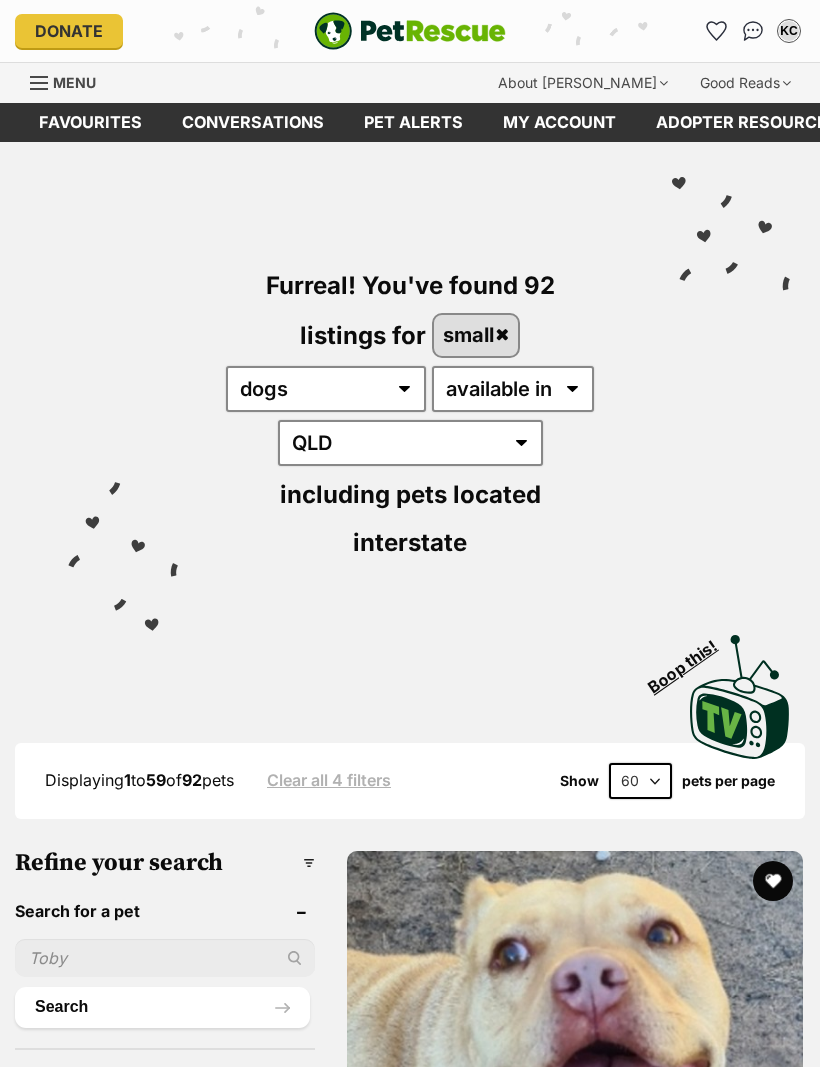 scroll, scrollTop: 0, scrollLeft: 0, axis: both 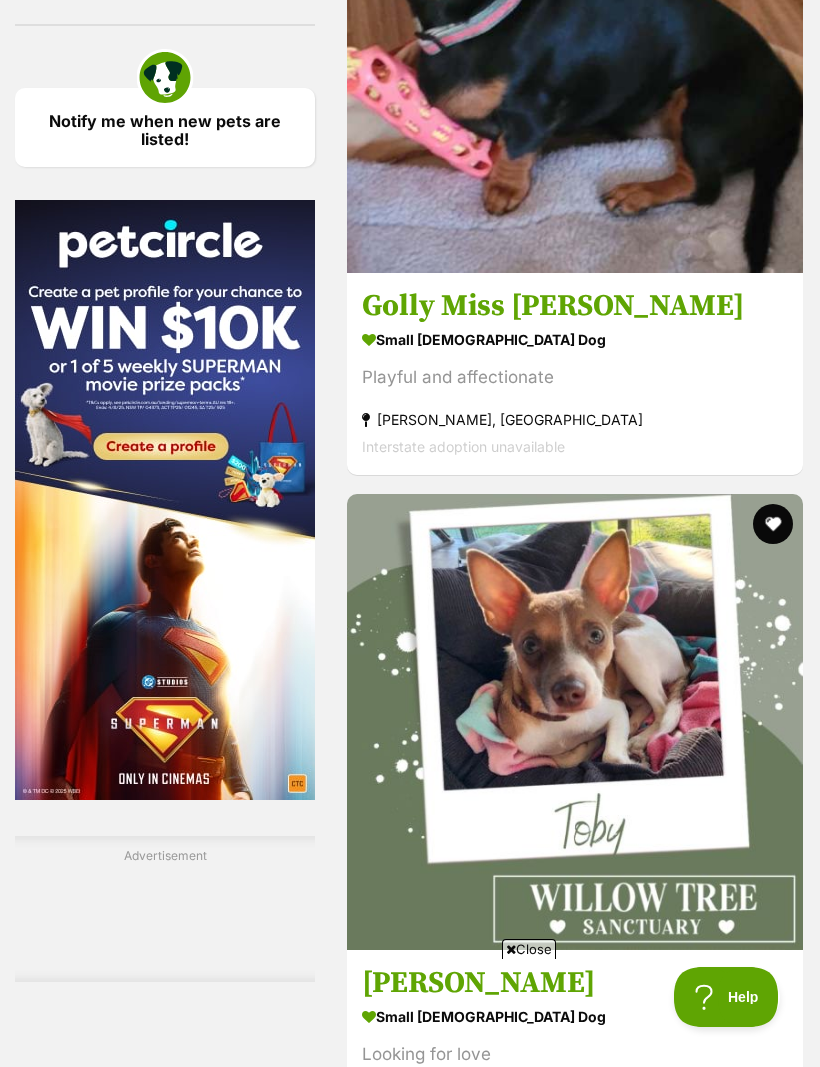 click on "Daisy and Petal" at bounding box center [575, 5839] 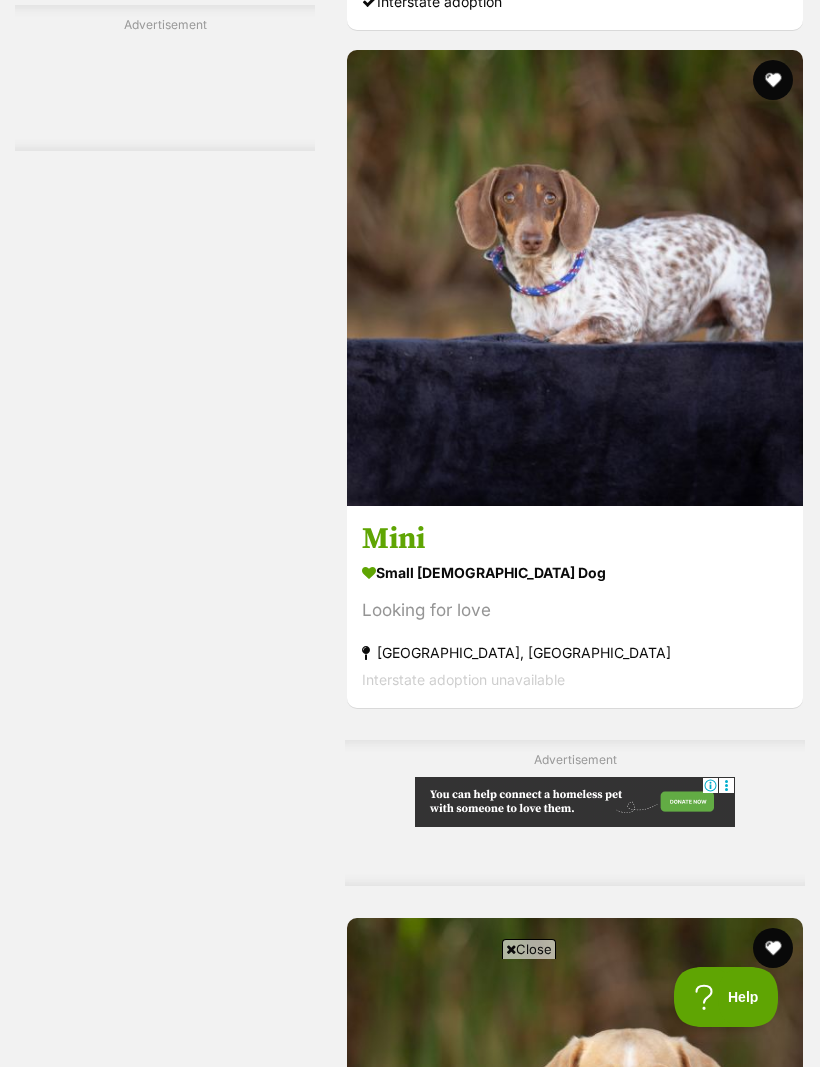 scroll, scrollTop: 4236, scrollLeft: 0, axis: vertical 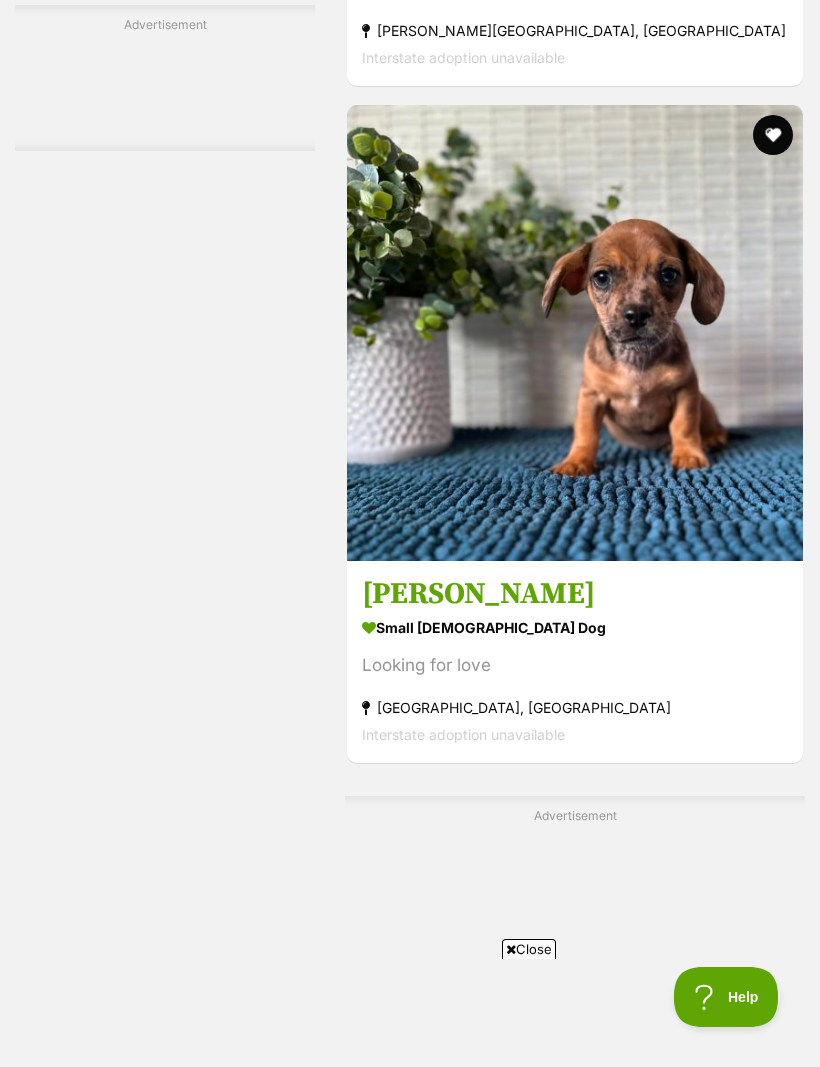 click on "Rivera (AKA Jimmy)" at bounding box center [575, 19231] 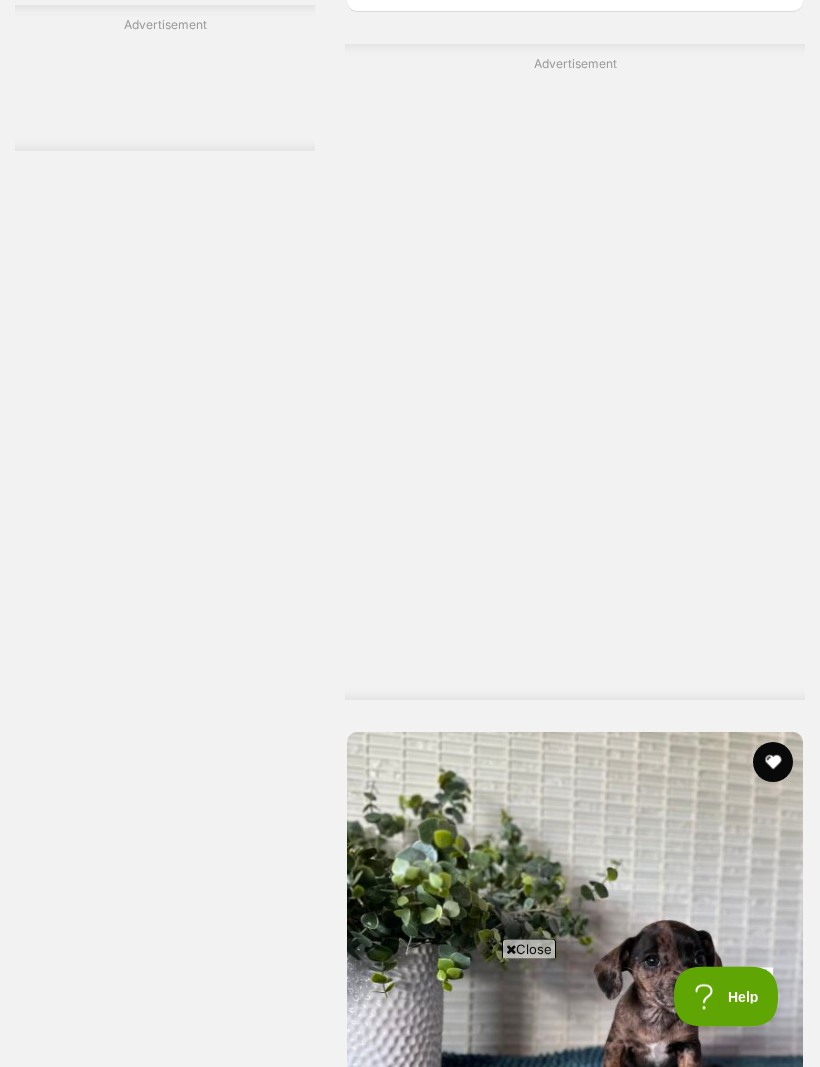 scroll, scrollTop: 14030, scrollLeft: 0, axis: vertical 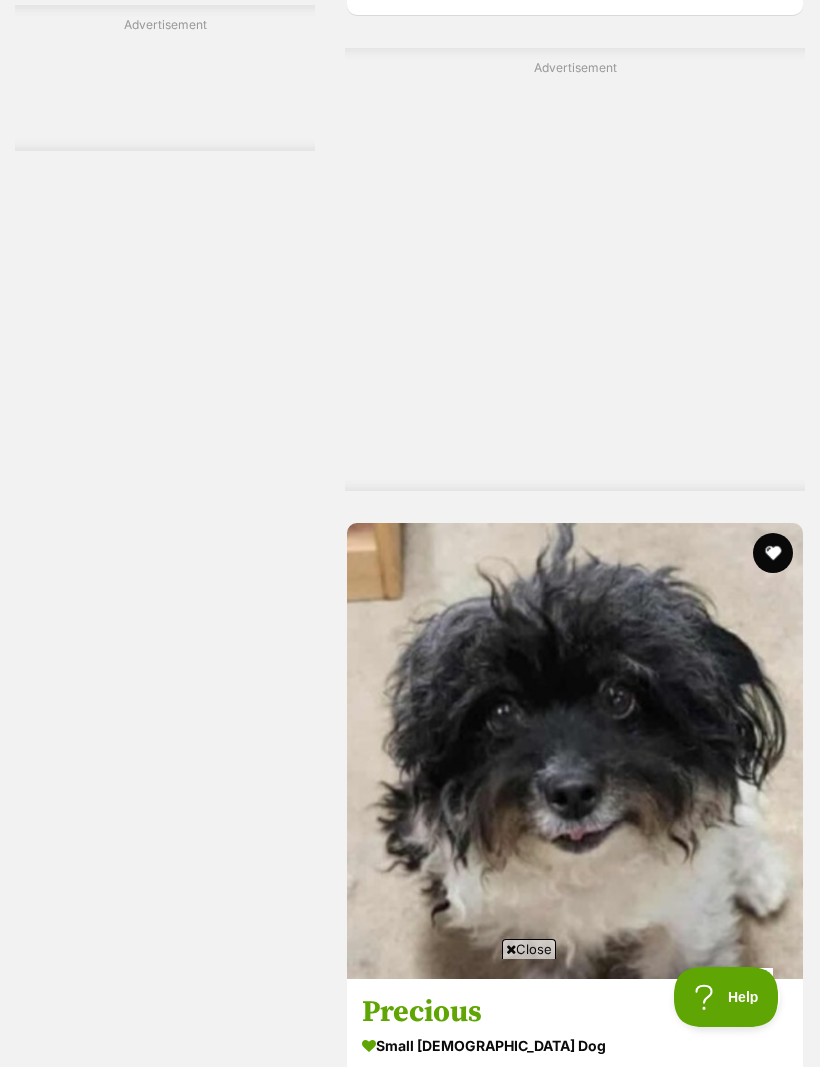 click at bounding box center (598, 27201) 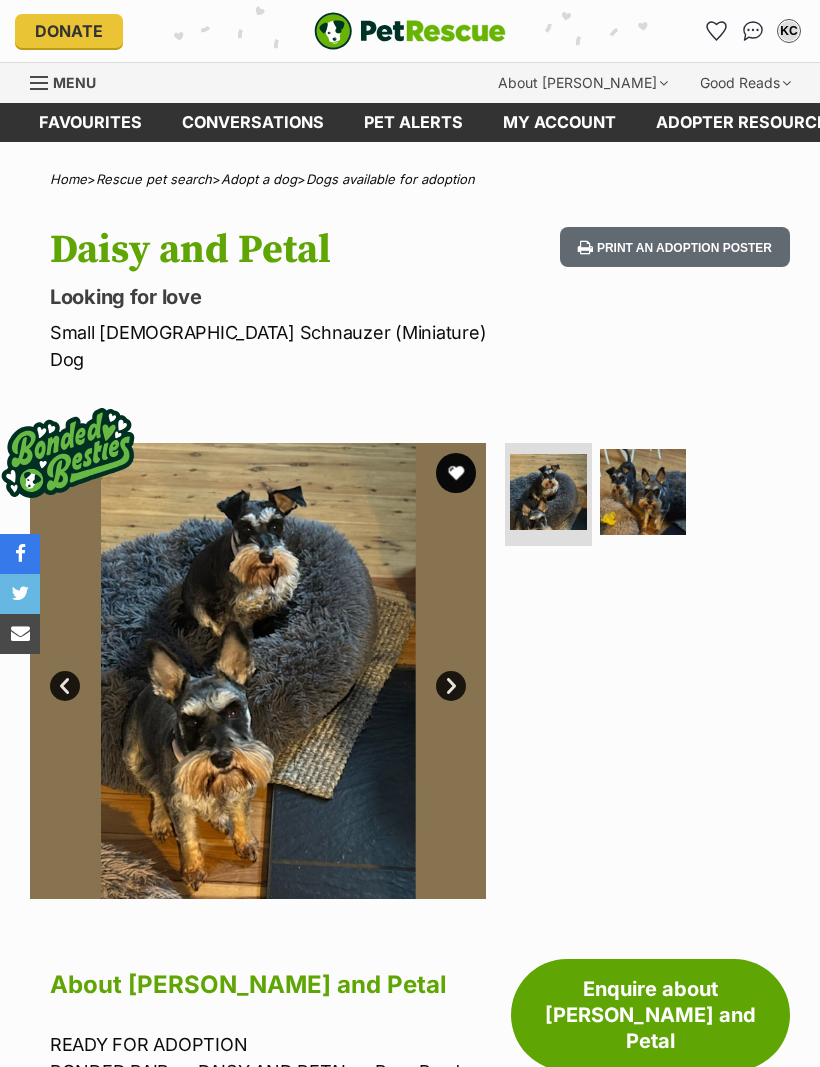 scroll, scrollTop: 0, scrollLeft: 0, axis: both 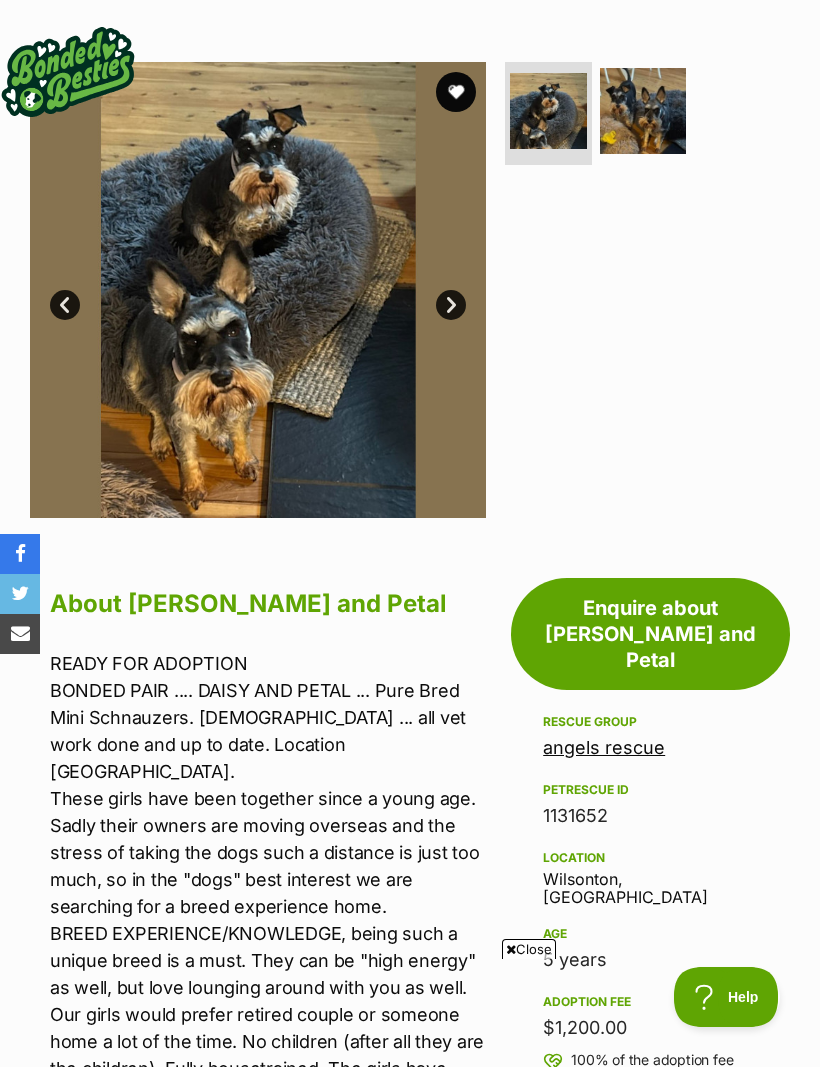 click at bounding box center [643, 111] 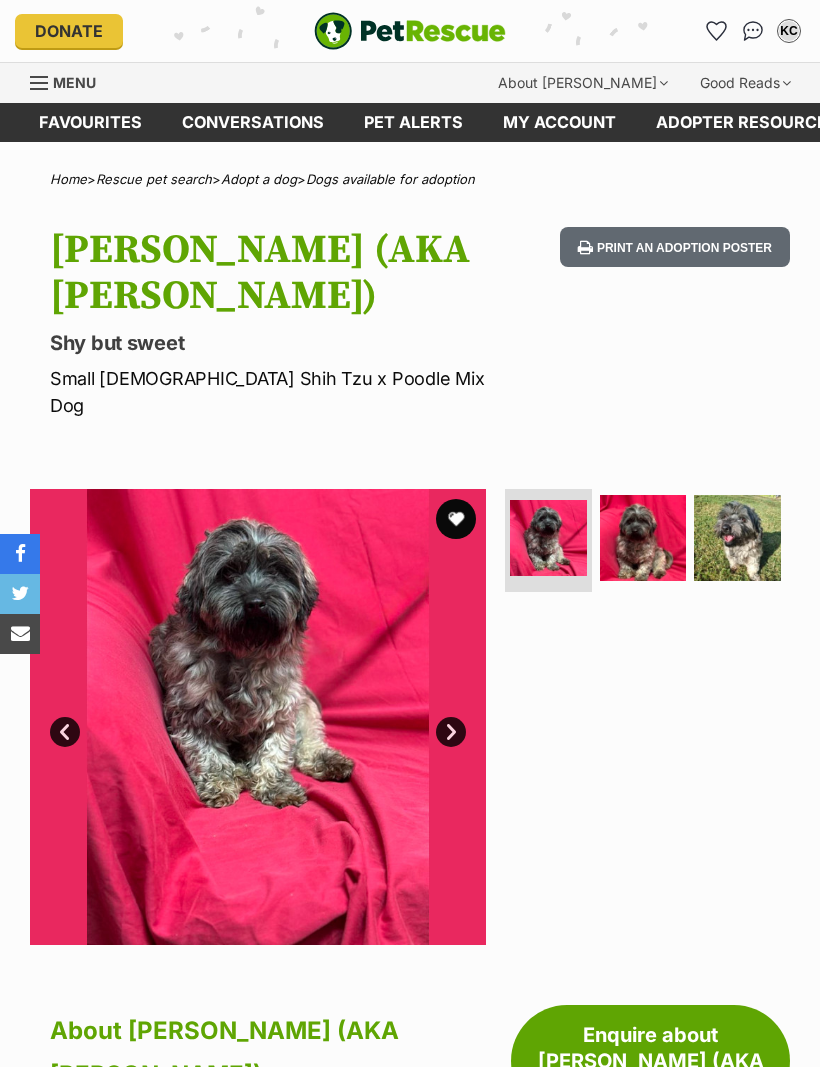 scroll, scrollTop: 0, scrollLeft: 0, axis: both 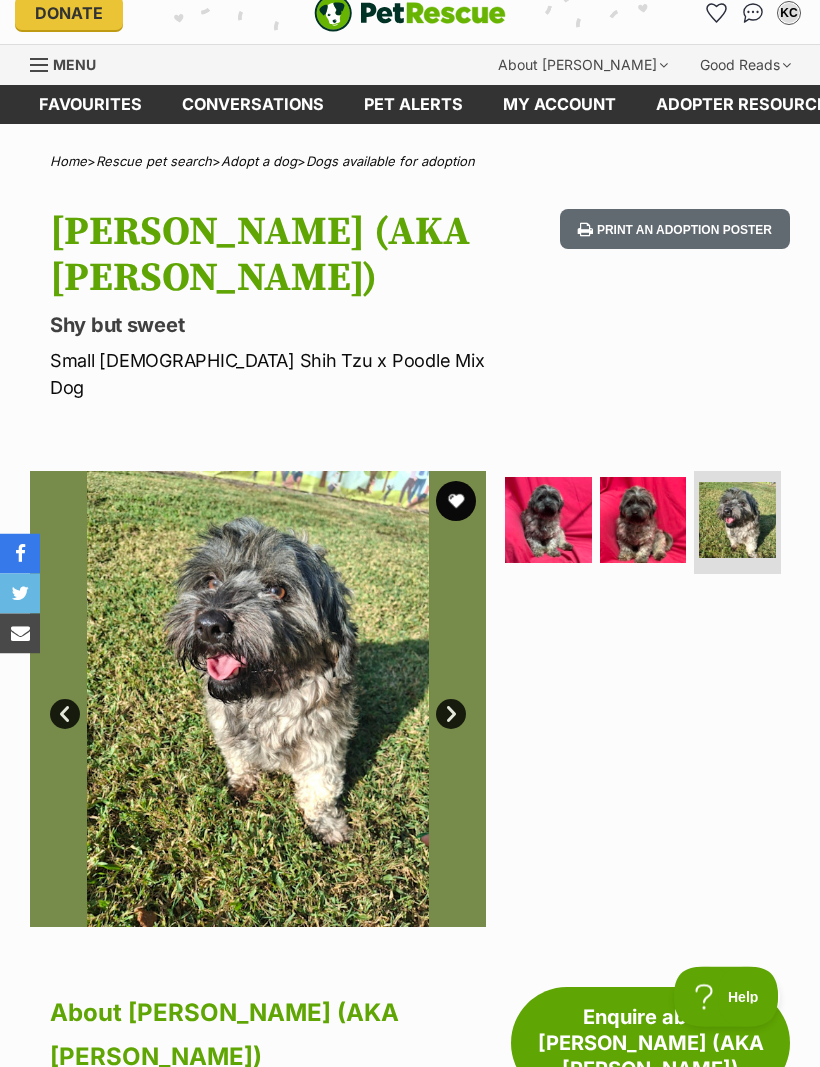 click at bounding box center [456, 502] 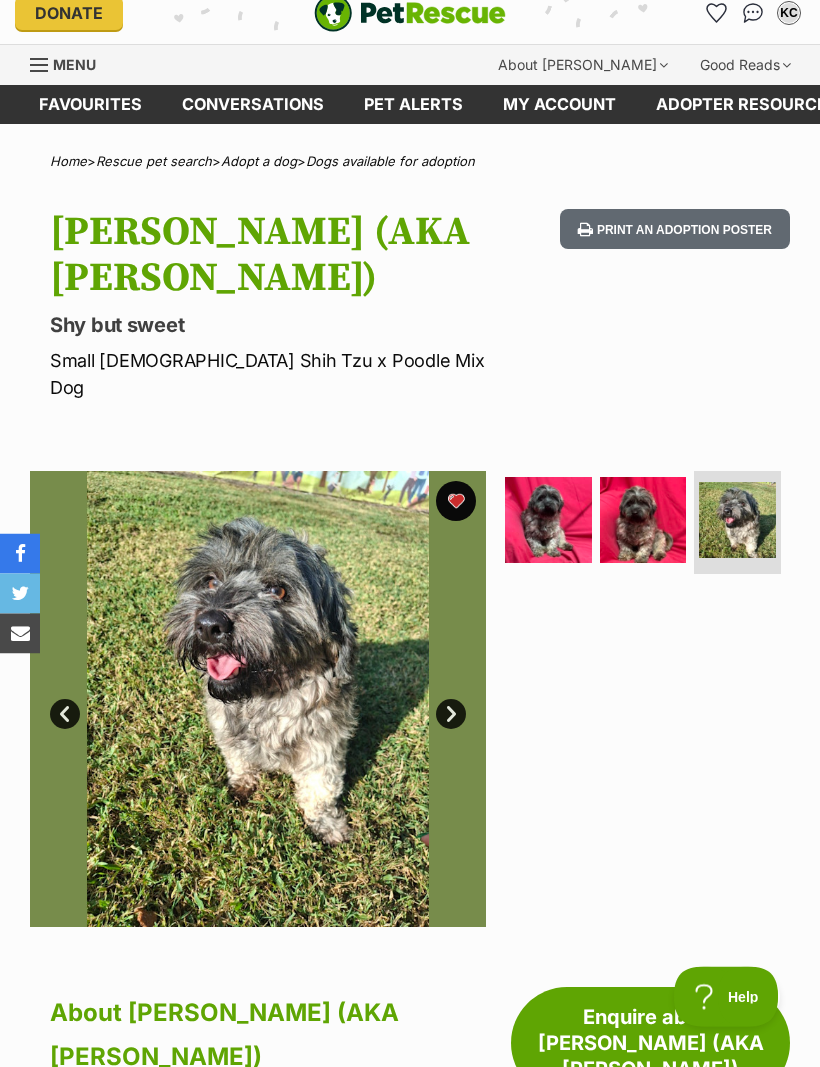 scroll, scrollTop: 18, scrollLeft: 0, axis: vertical 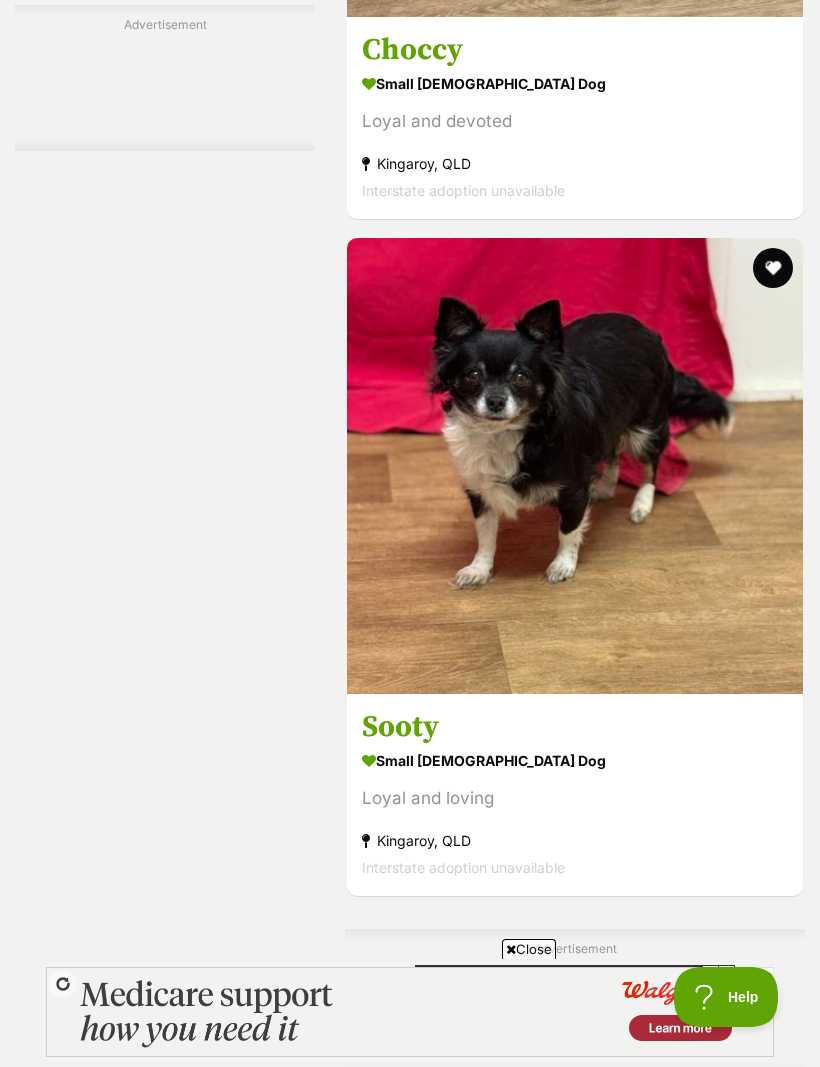 click on "[PERSON_NAME]" at bounding box center (575, 7240) 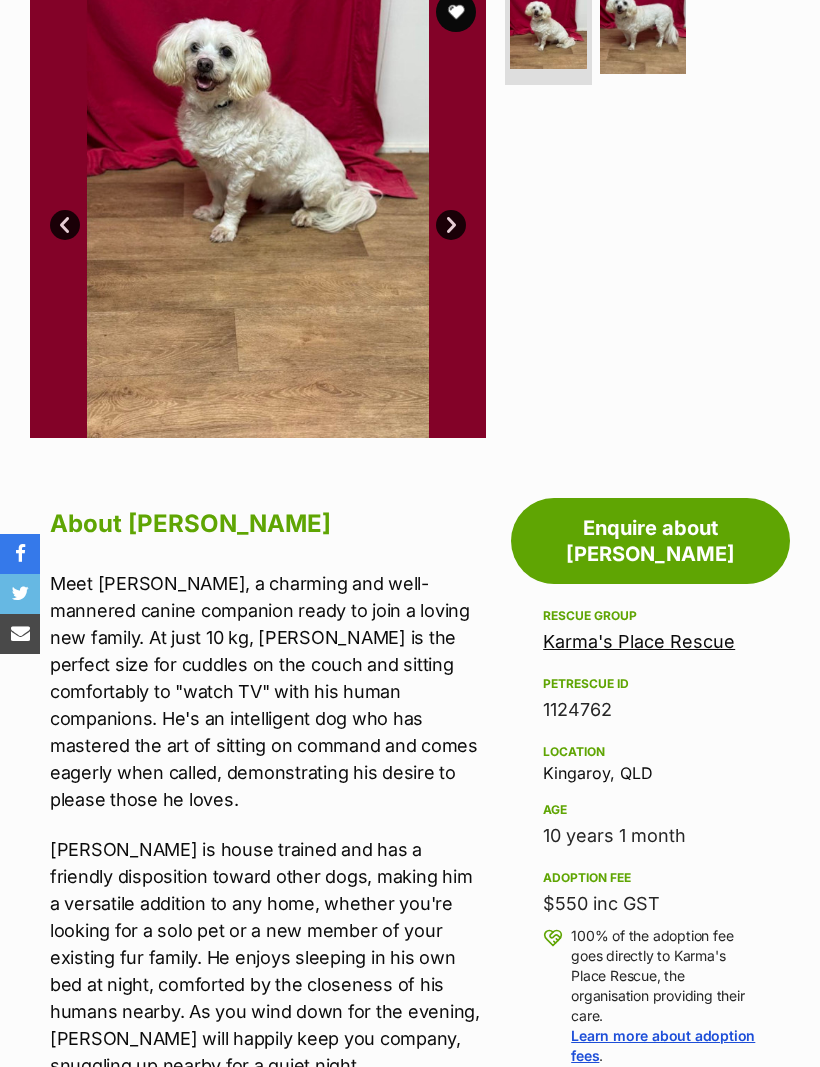 scroll, scrollTop: 437, scrollLeft: 0, axis: vertical 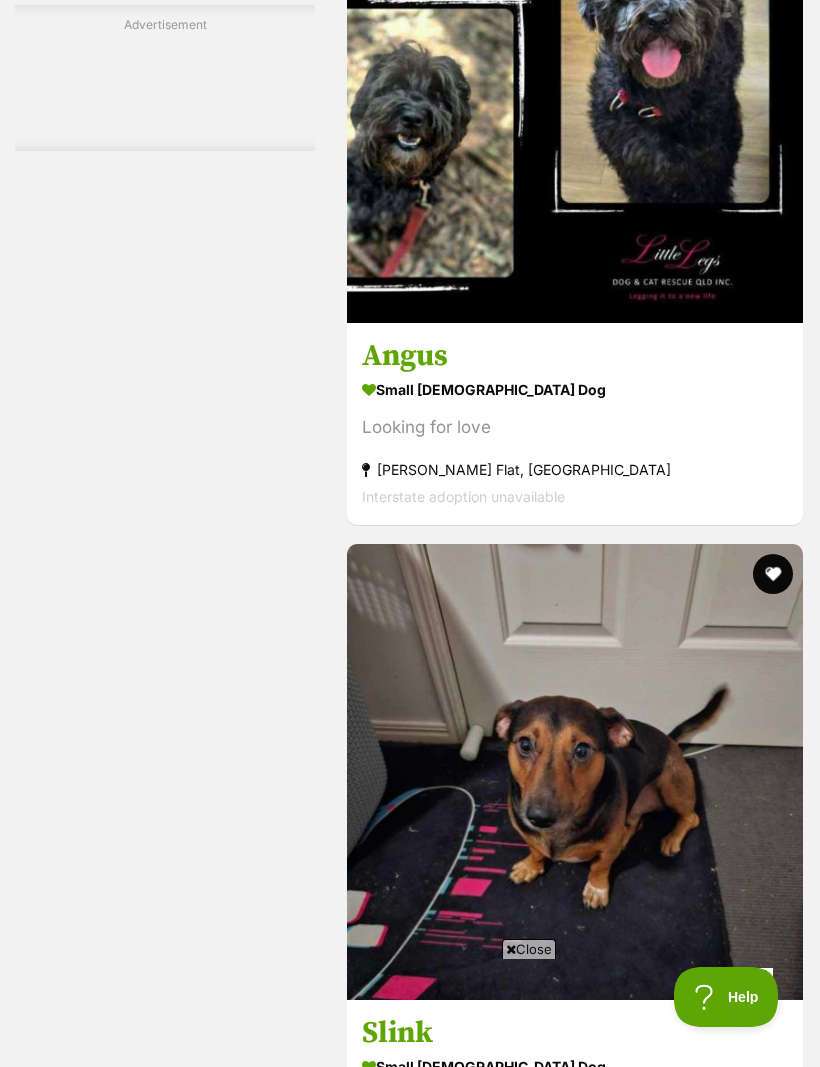 click on "Stevie" at bounding box center [575, 12145] 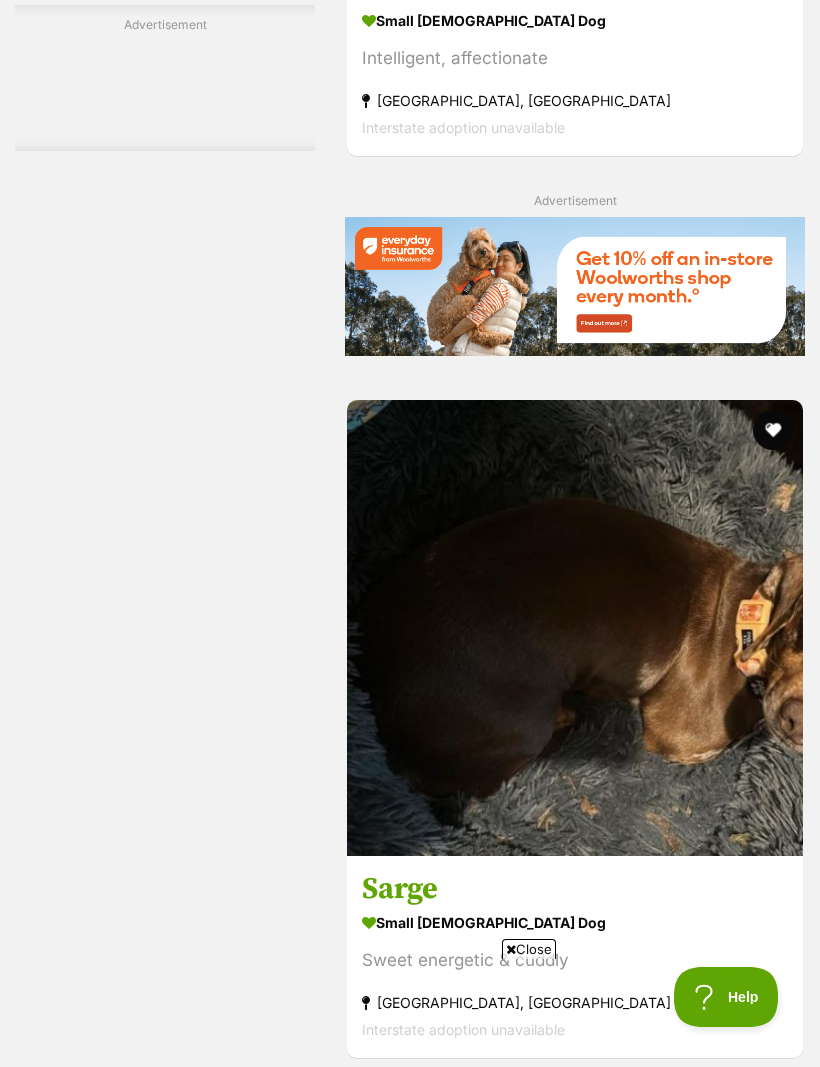 scroll, scrollTop: 9354, scrollLeft: 0, axis: vertical 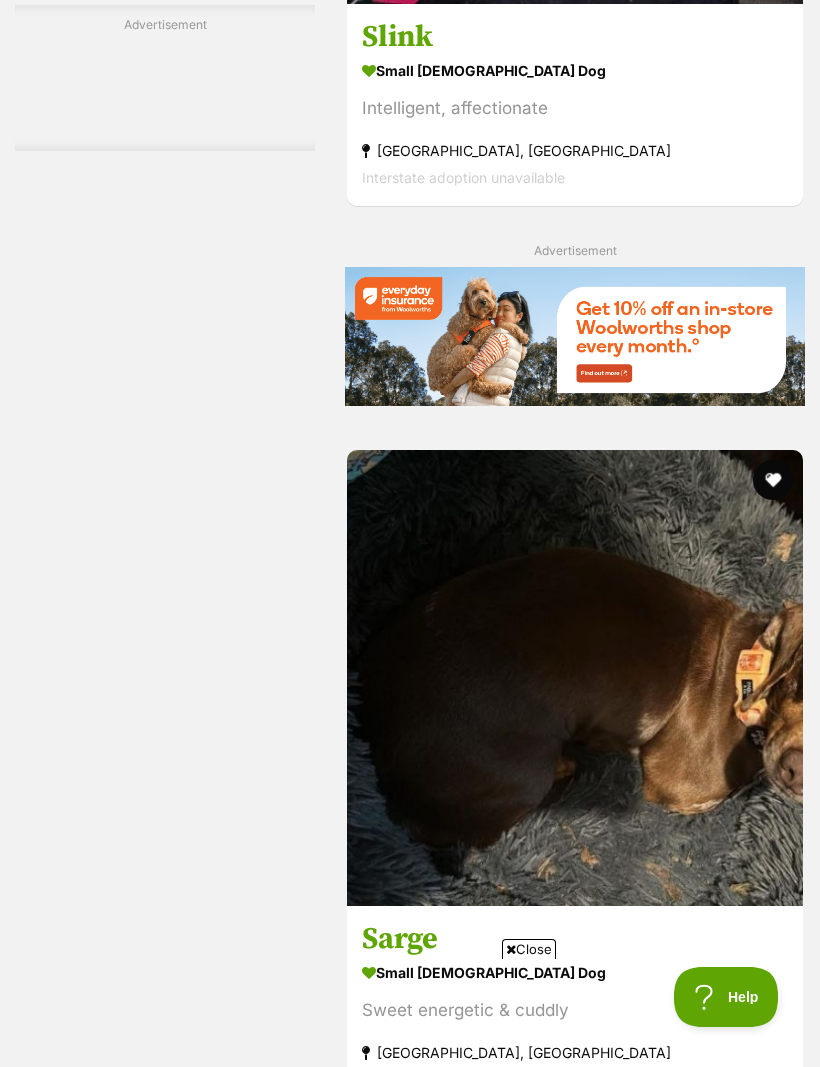click at bounding box center (575, 12920) 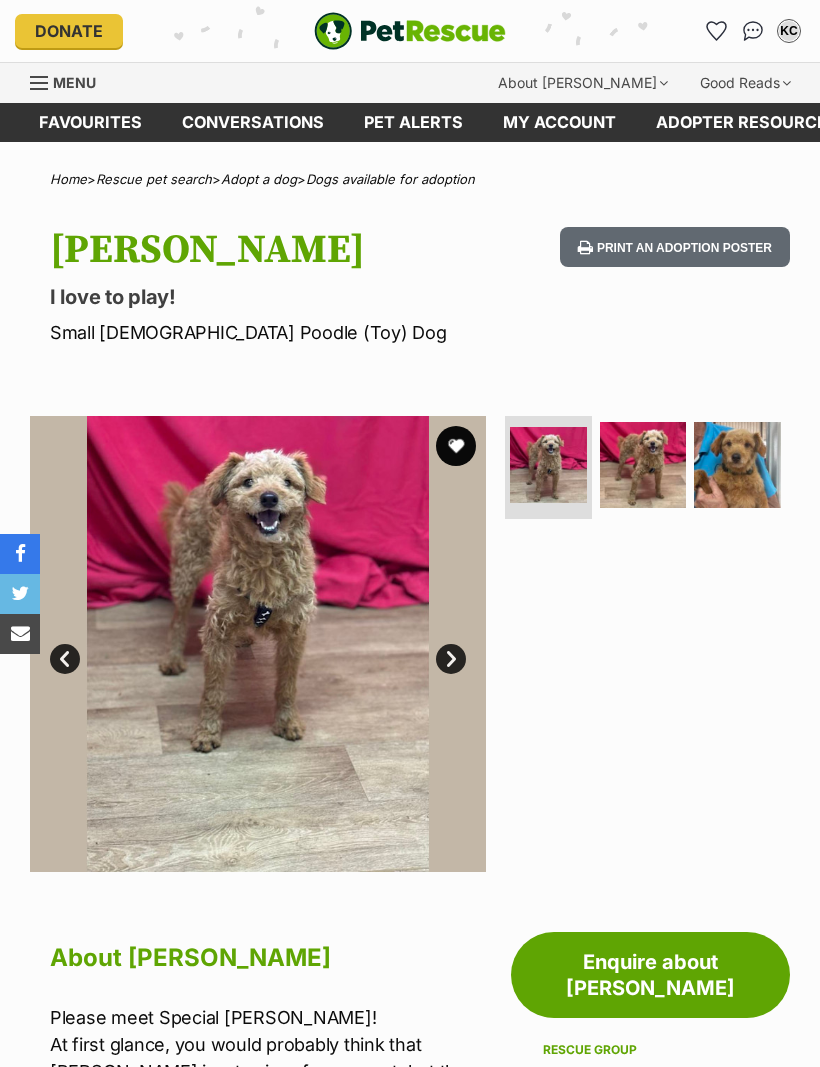scroll, scrollTop: 0, scrollLeft: 0, axis: both 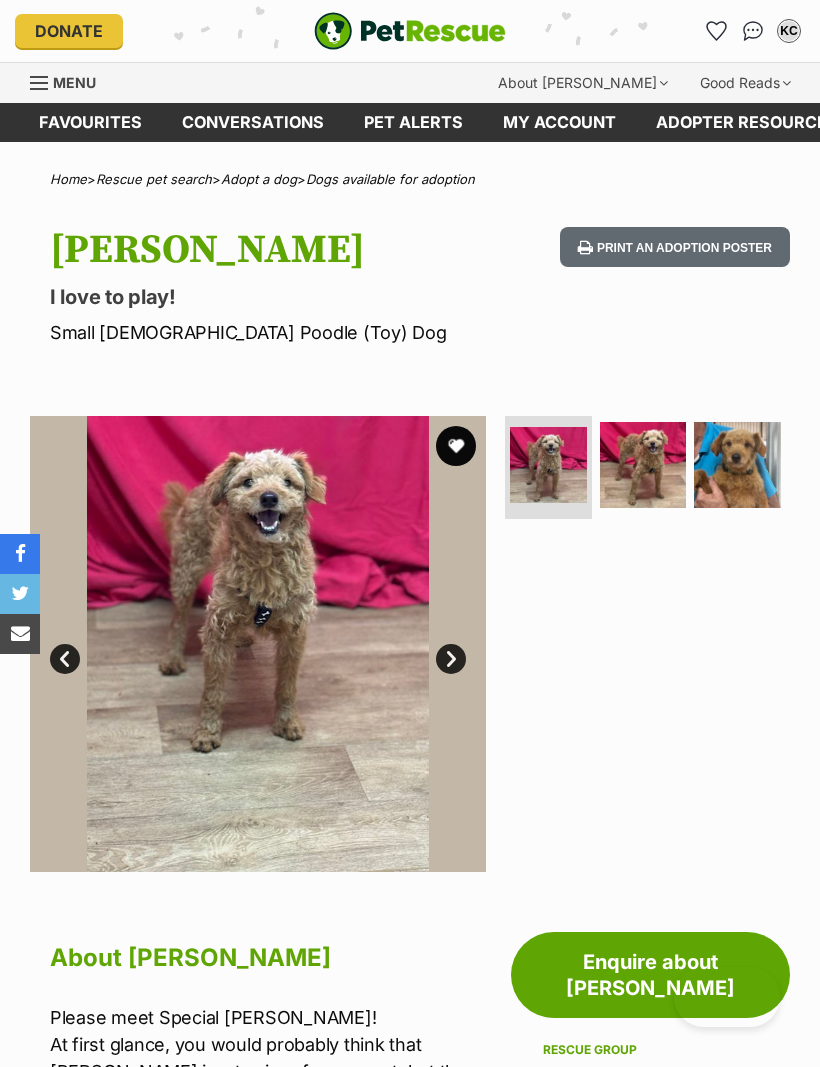 click on "Next" at bounding box center [451, 659] 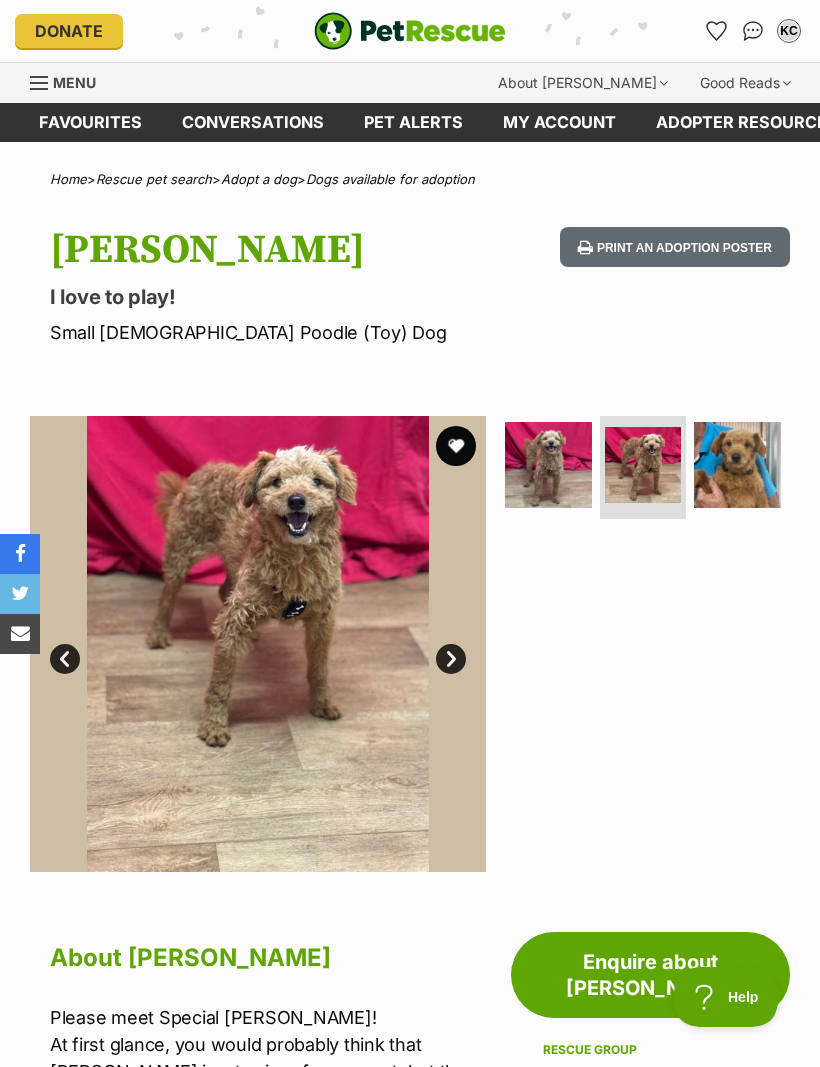scroll, scrollTop: 0, scrollLeft: 0, axis: both 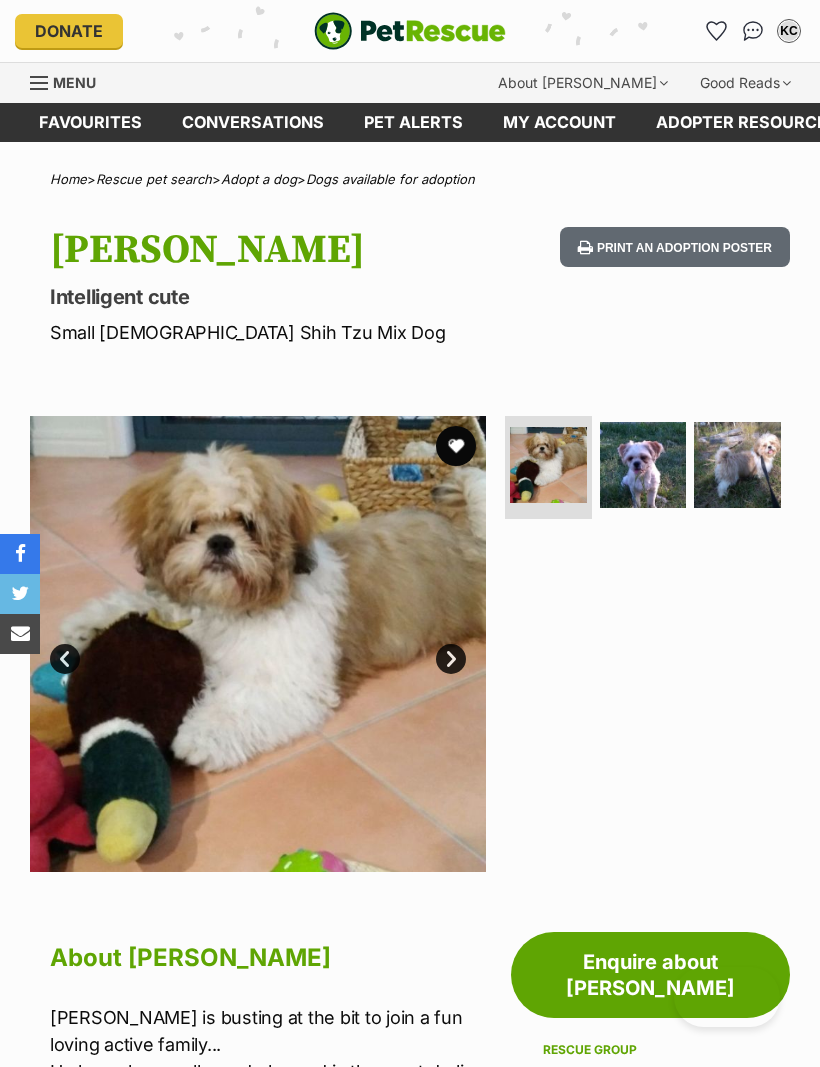 click on "Next" at bounding box center [451, 659] 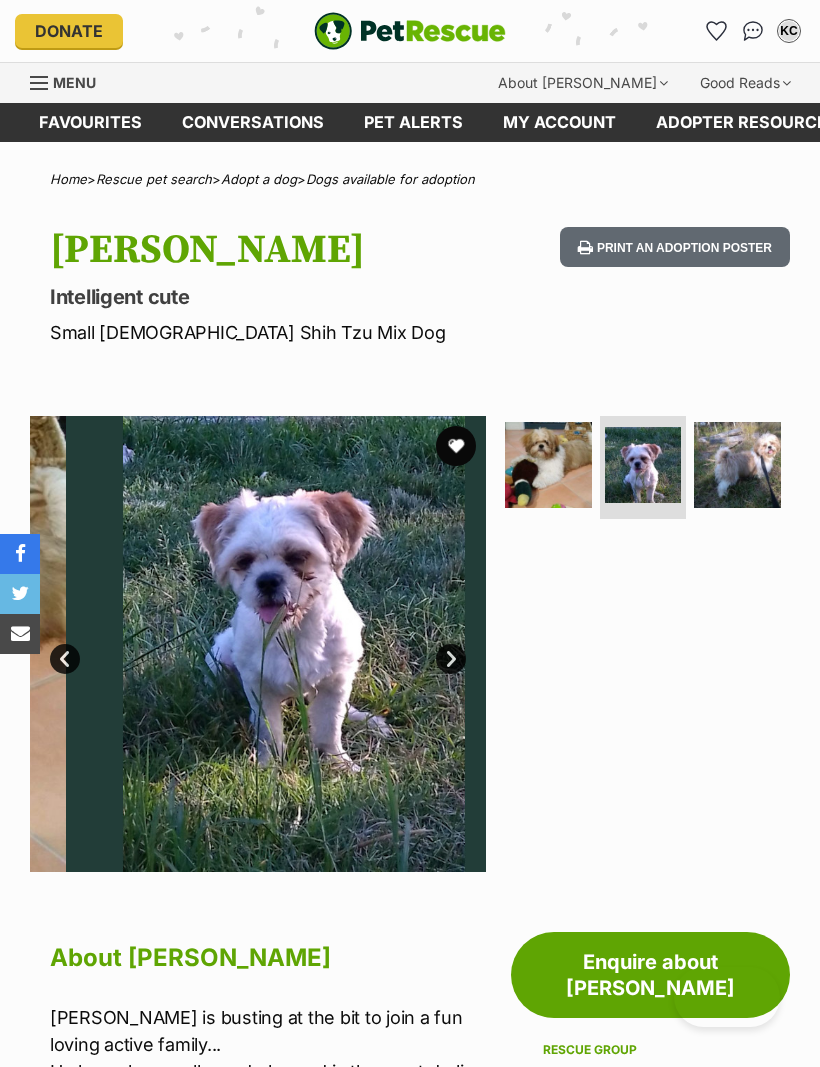 scroll, scrollTop: 0, scrollLeft: 0, axis: both 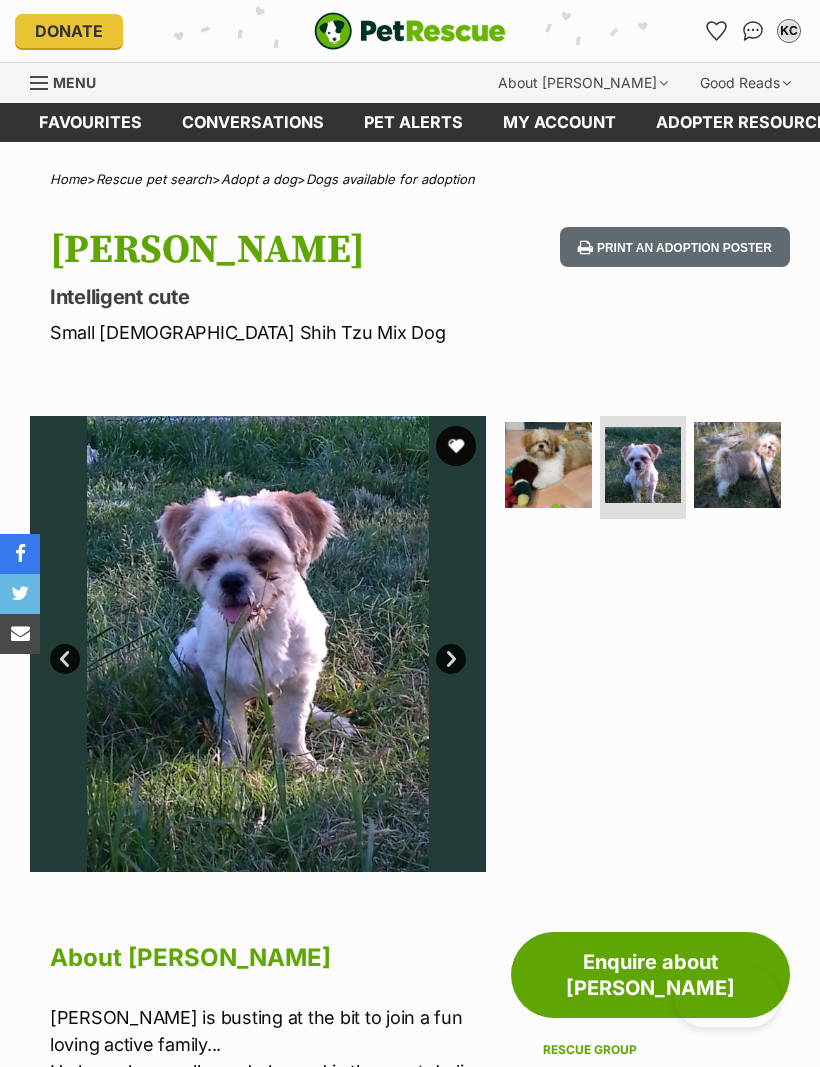 click on "Next" at bounding box center [451, 659] 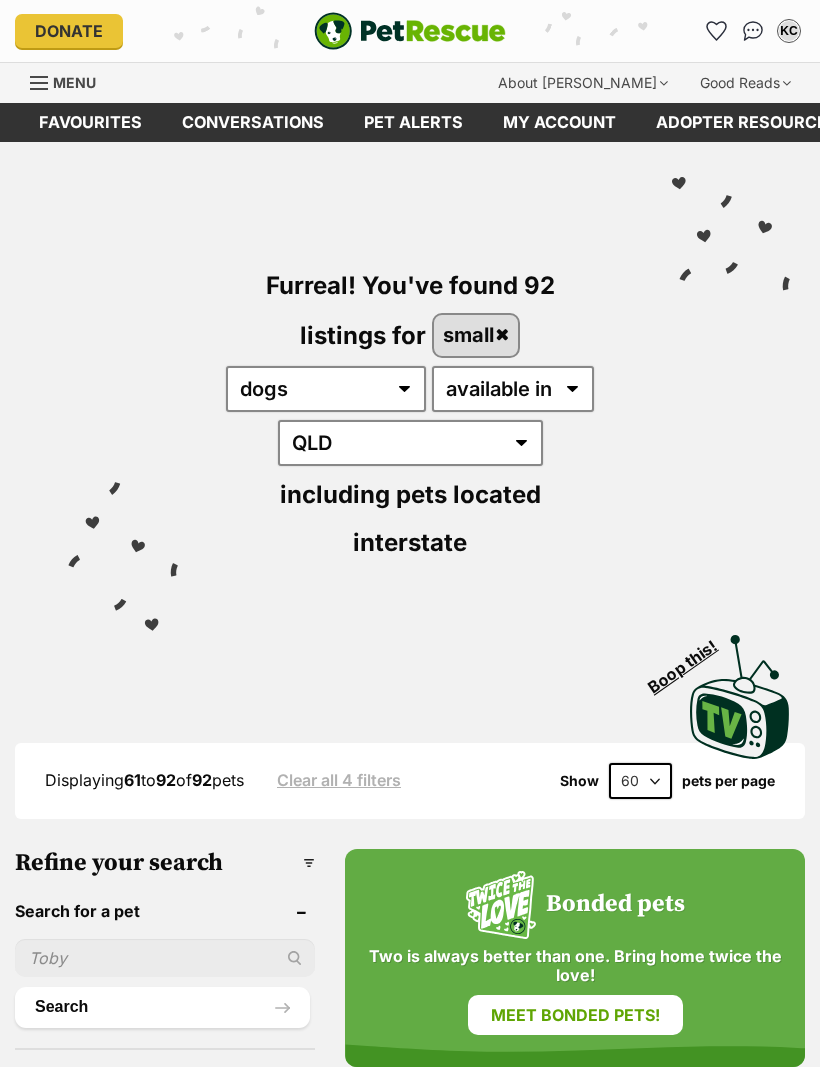 scroll, scrollTop: 6608, scrollLeft: 0, axis: vertical 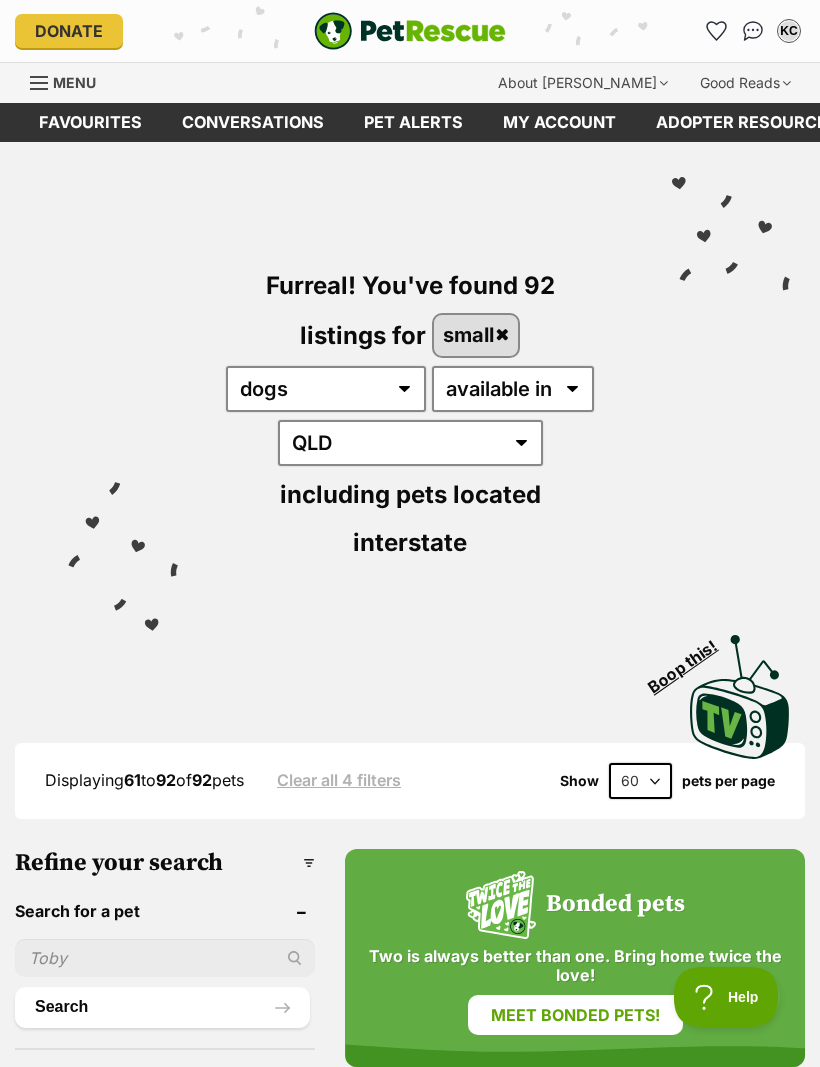 click on "Favourites" at bounding box center [90, 122] 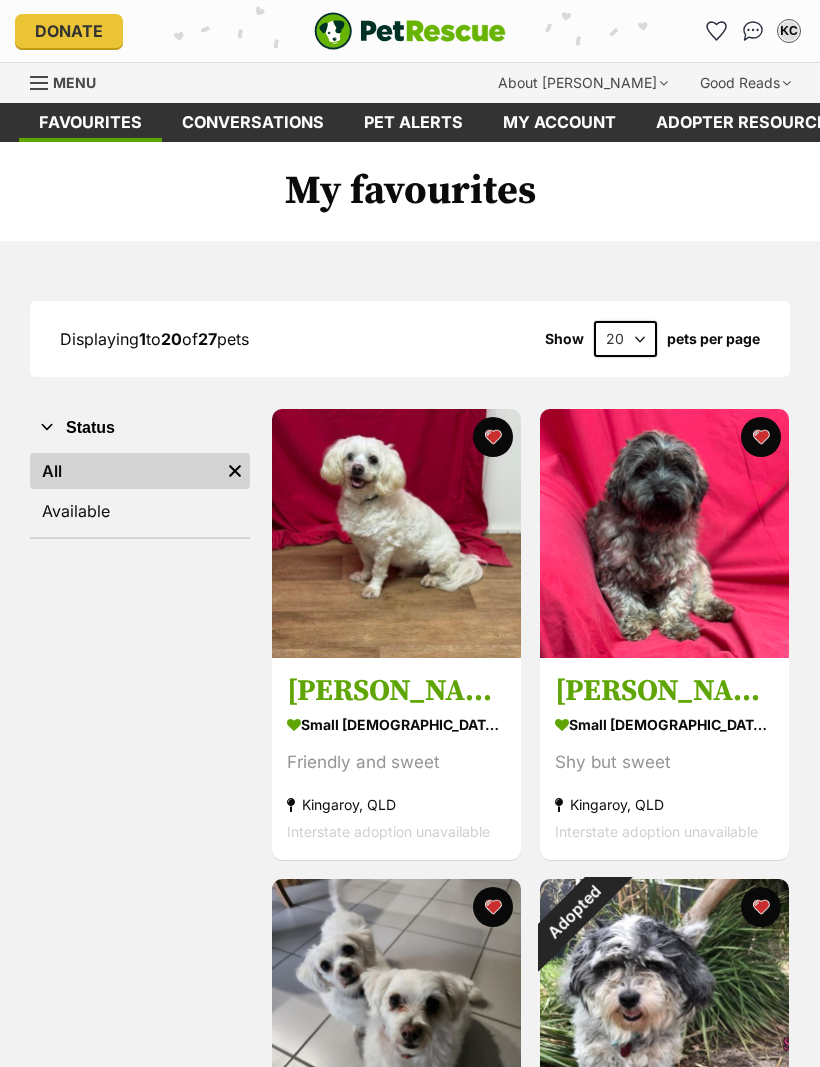 scroll, scrollTop: 0, scrollLeft: 0, axis: both 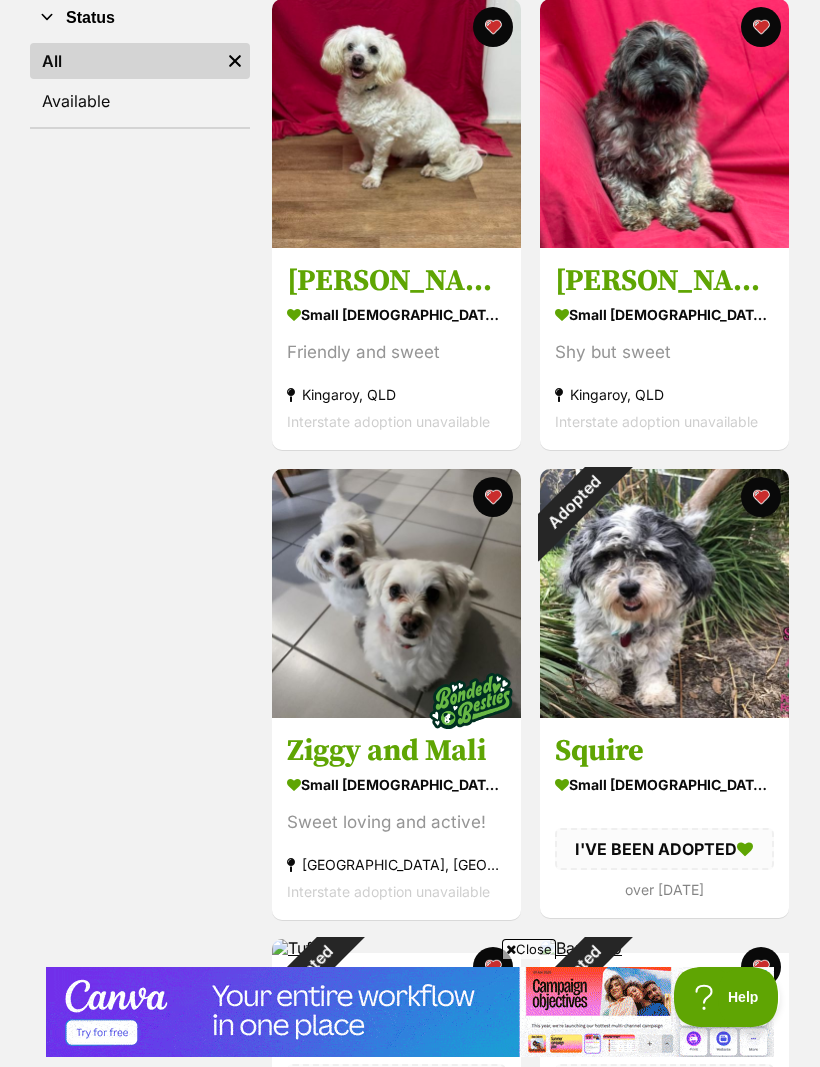 click on "Adopted" at bounding box center [573, 502] 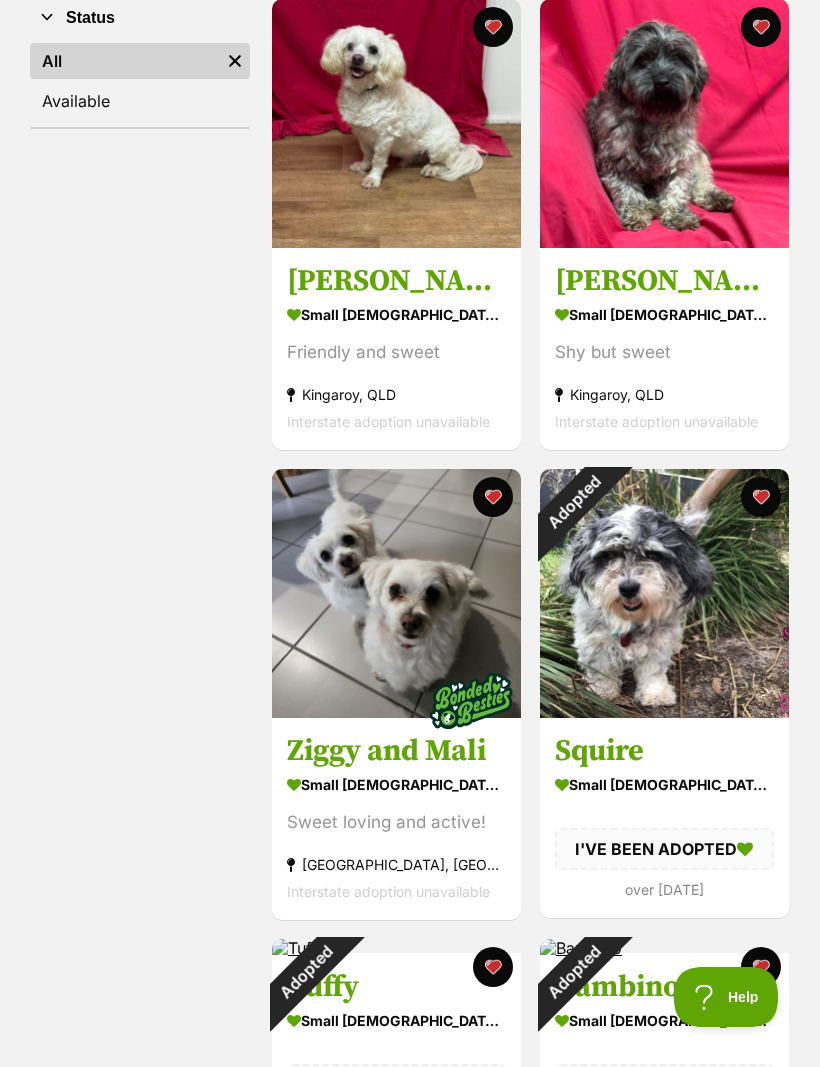 scroll, scrollTop: 477, scrollLeft: 0, axis: vertical 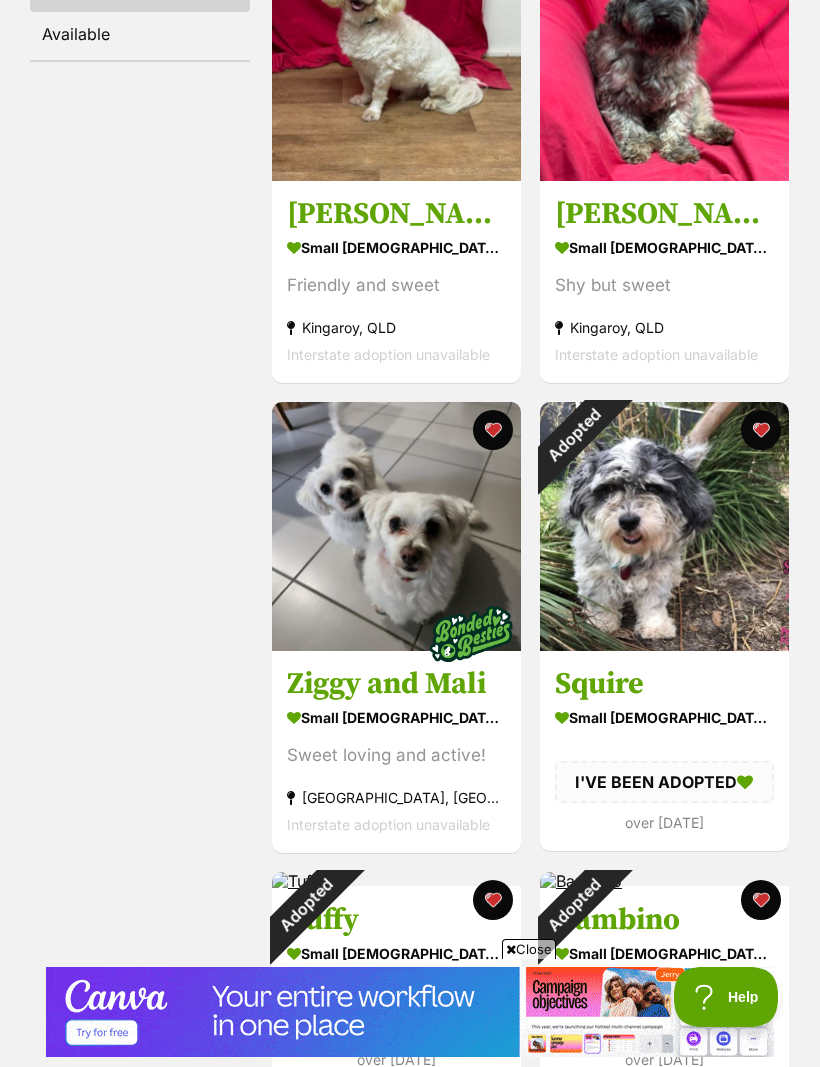 click at bounding box center [760, 430] 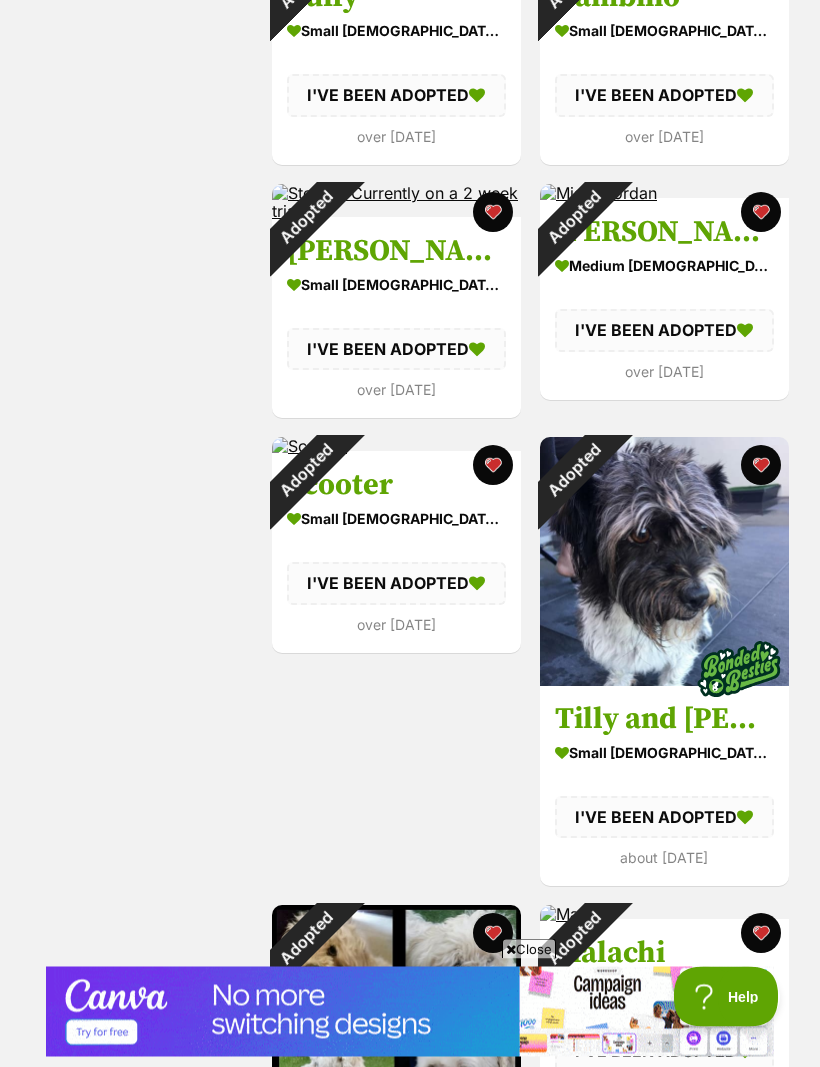 scroll, scrollTop: 1400, scrollLeft: 0, axis: vertical 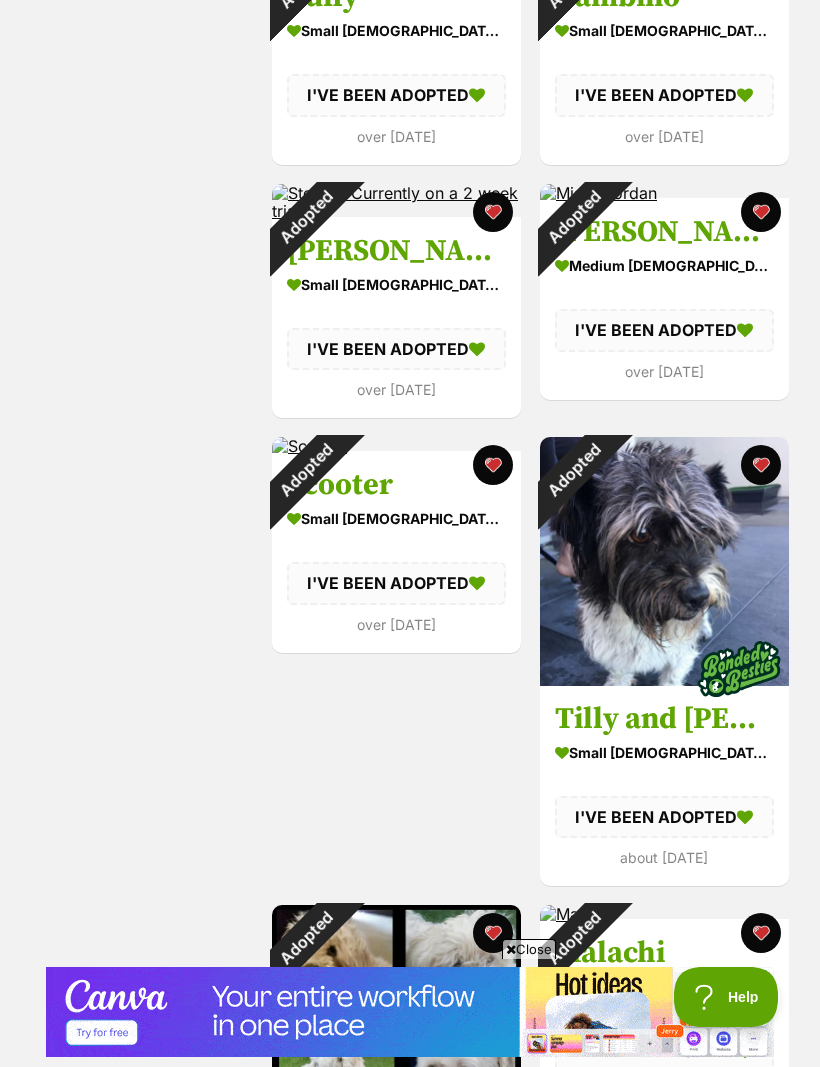 click at bounding box center (493, 212) 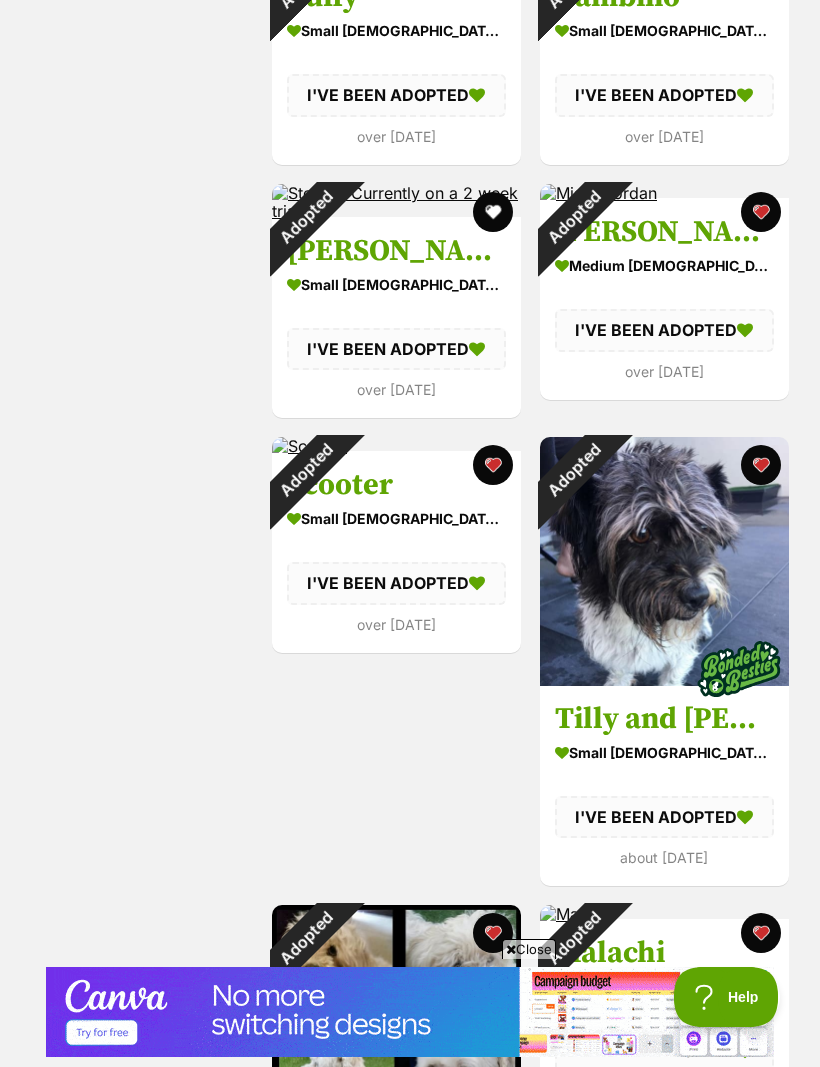 click at bounding box center (760, 212) 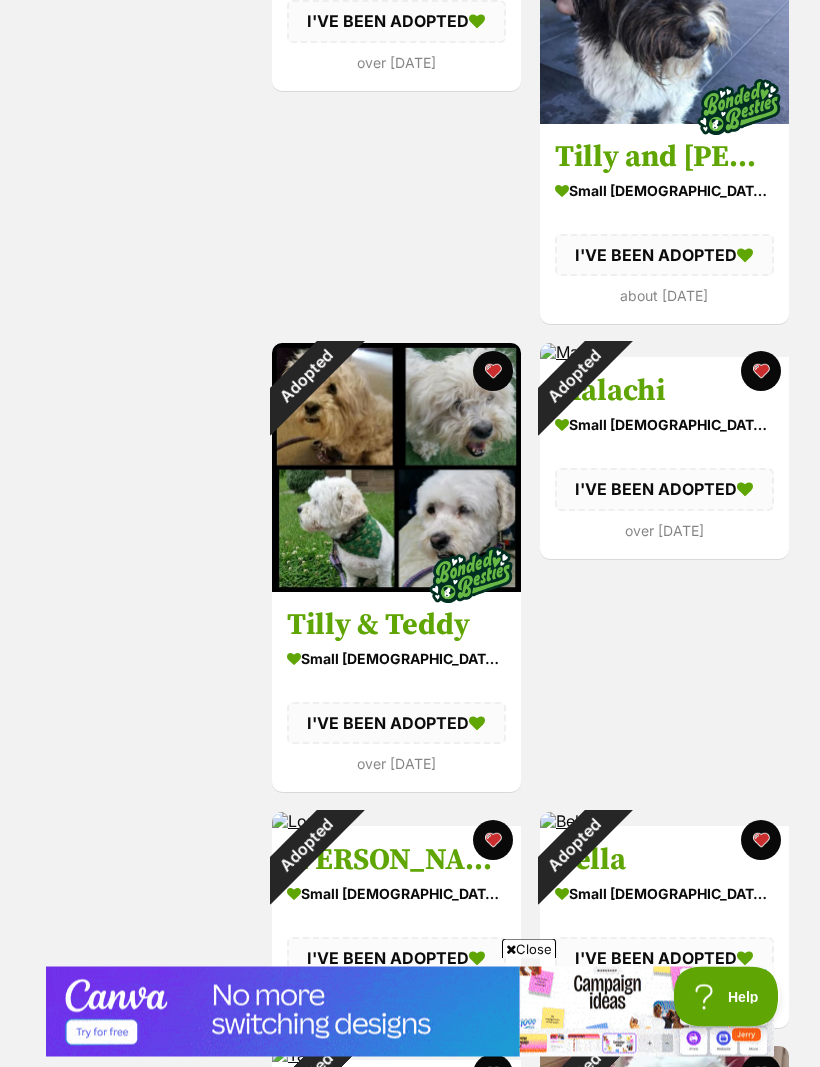 scroll, scrollTop: 1962, scrollLeft: 0, axis: vertical 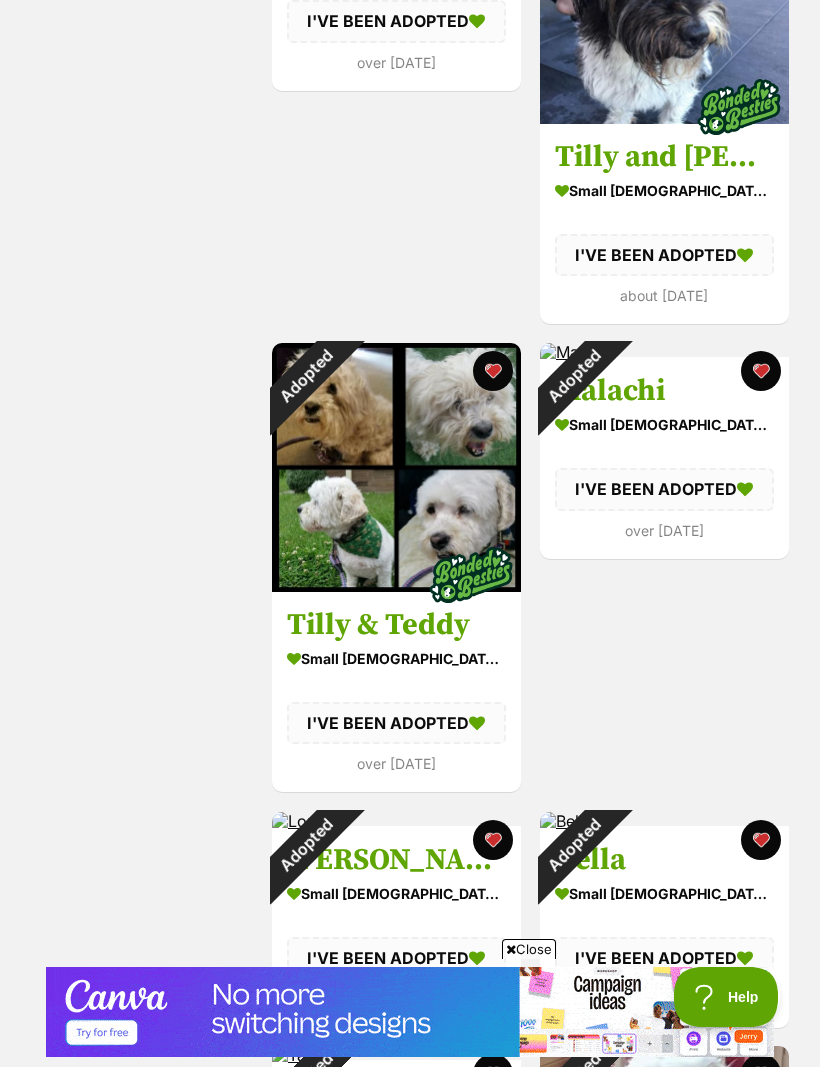 click at bounding box center [760, -97] 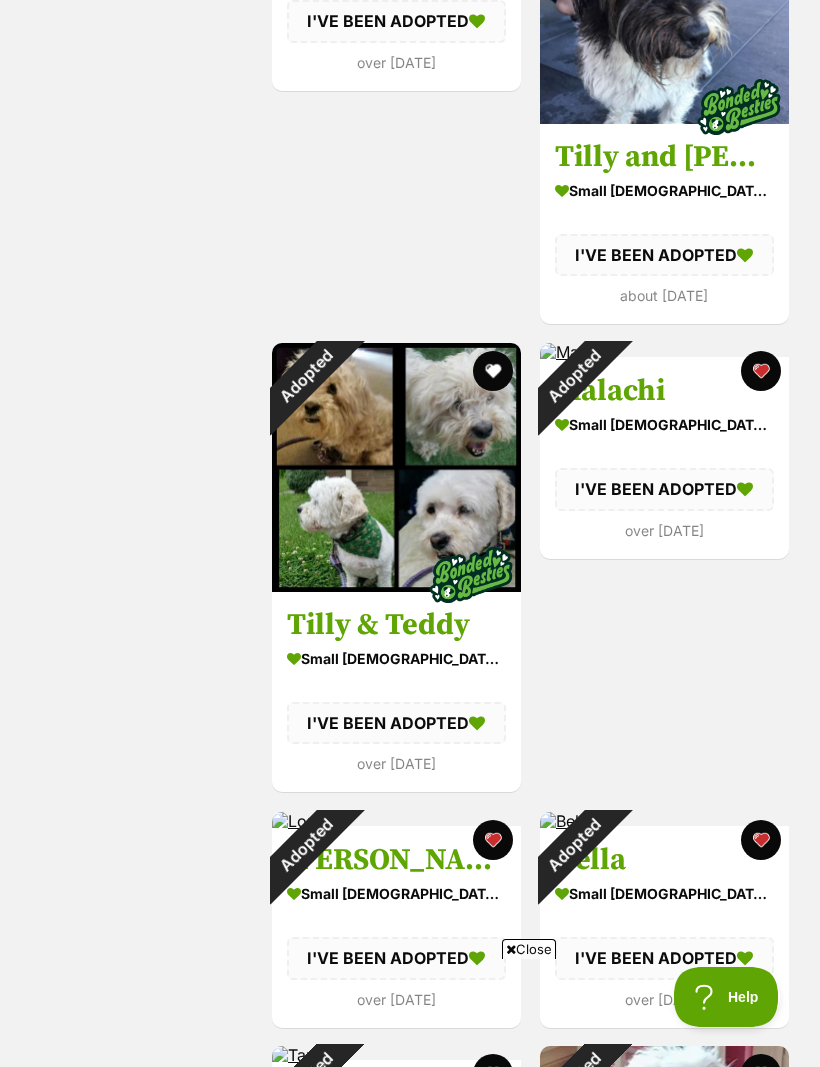 click at bounding box center (760, 371) 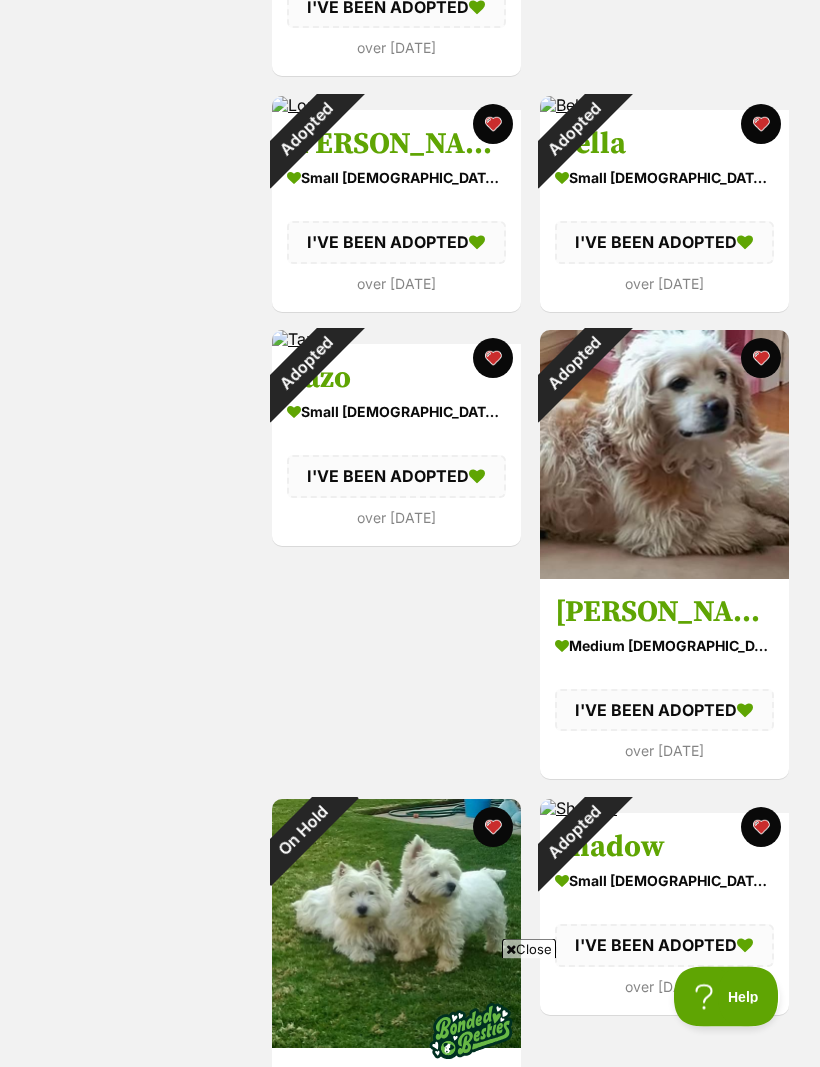 scroll, scrollTop: 2678, scrollLeft: 0, axis: vertical 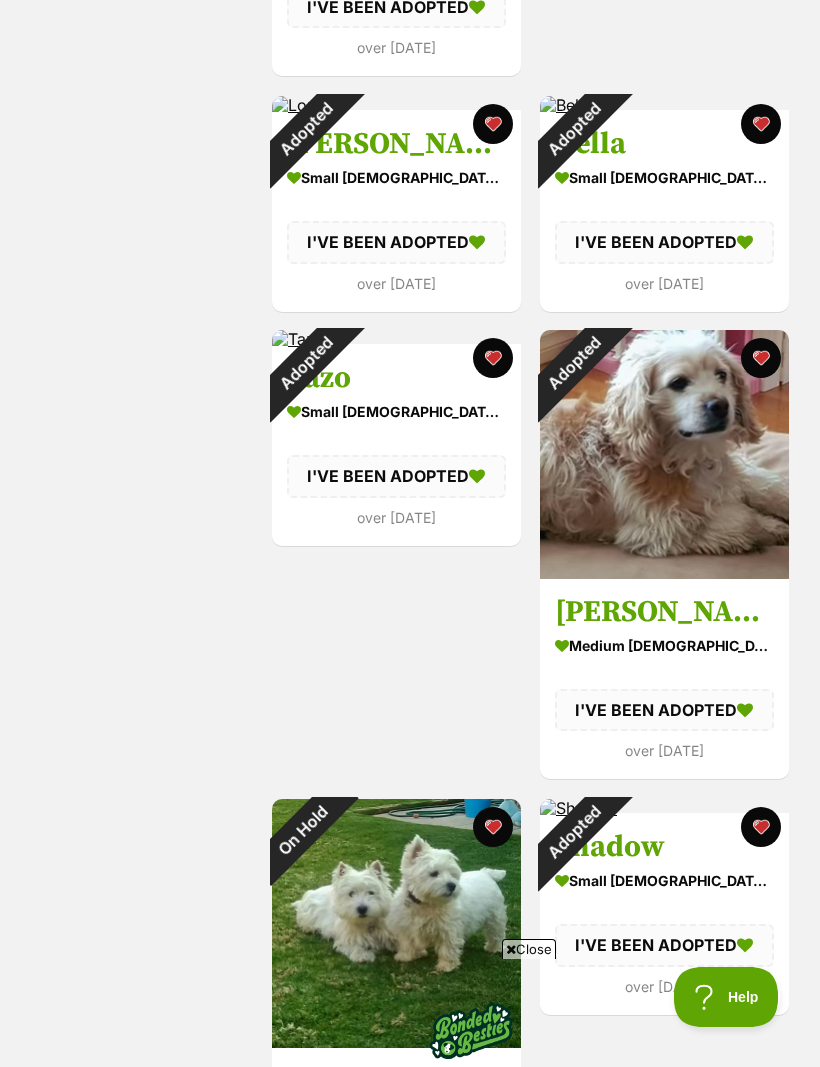 click at bounding box center (760, 124) 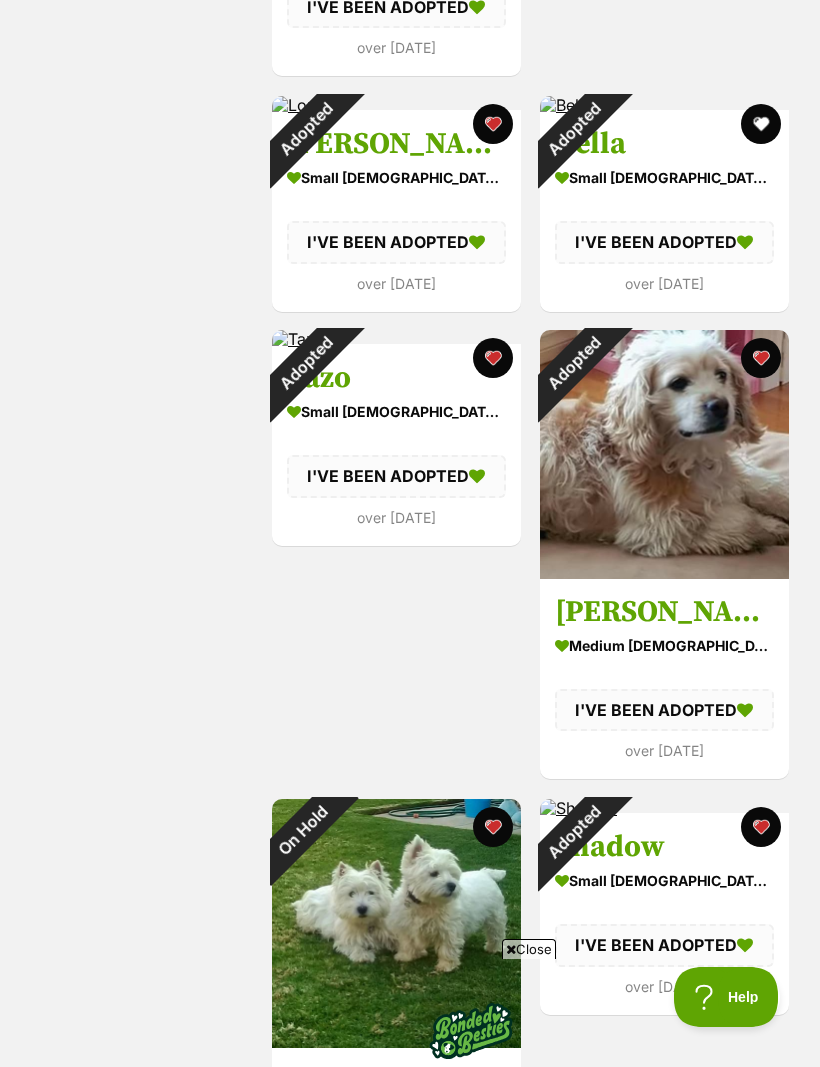 click at bounding box center [493, 124] 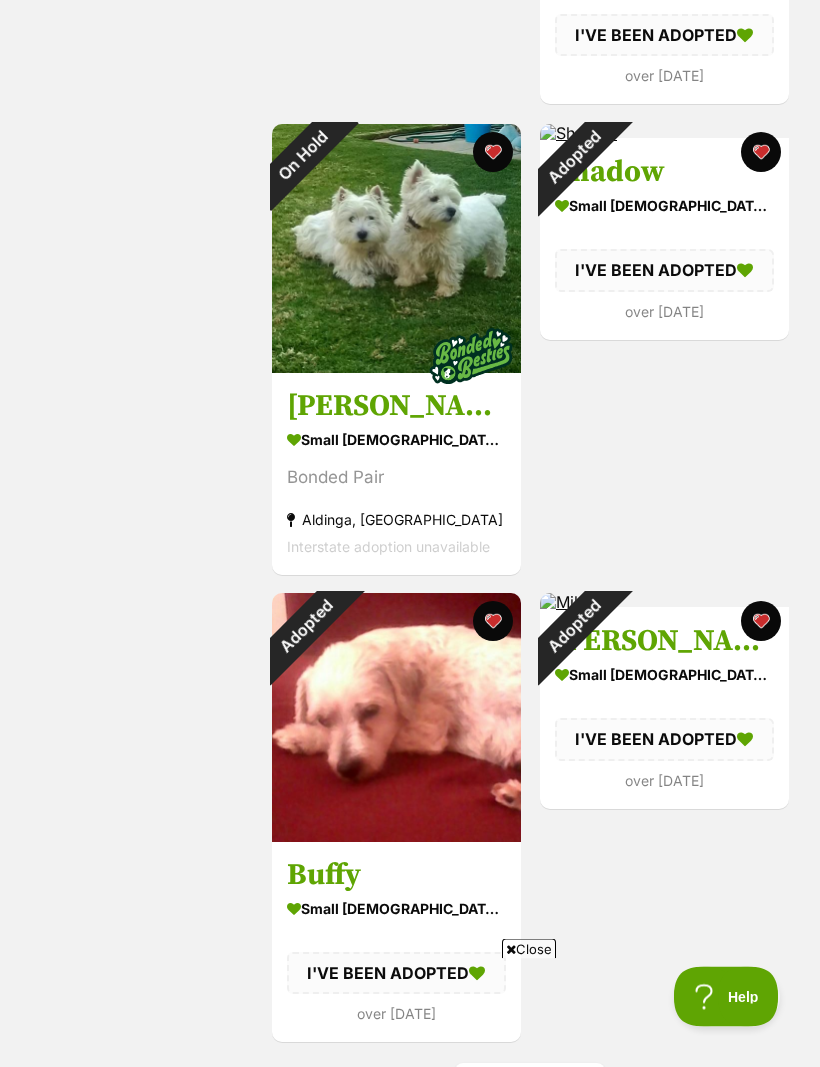 click at bounding box center [760, -316] 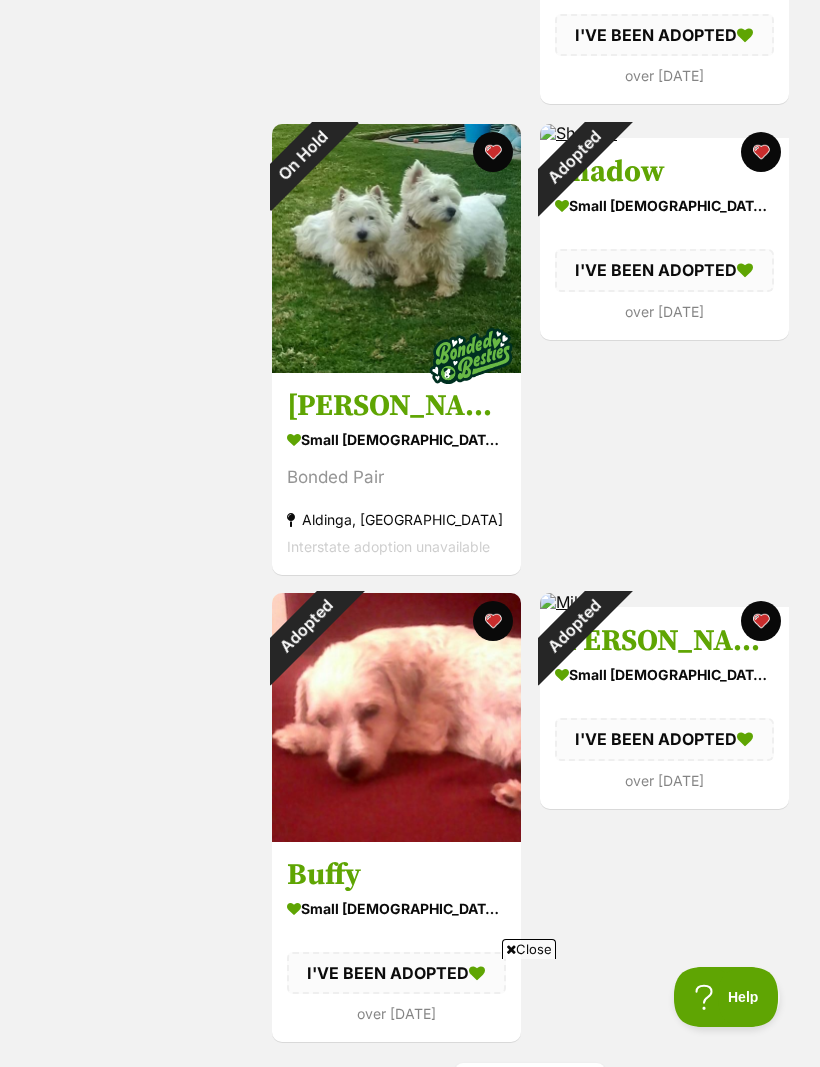 click at bounding box center (493, -317) 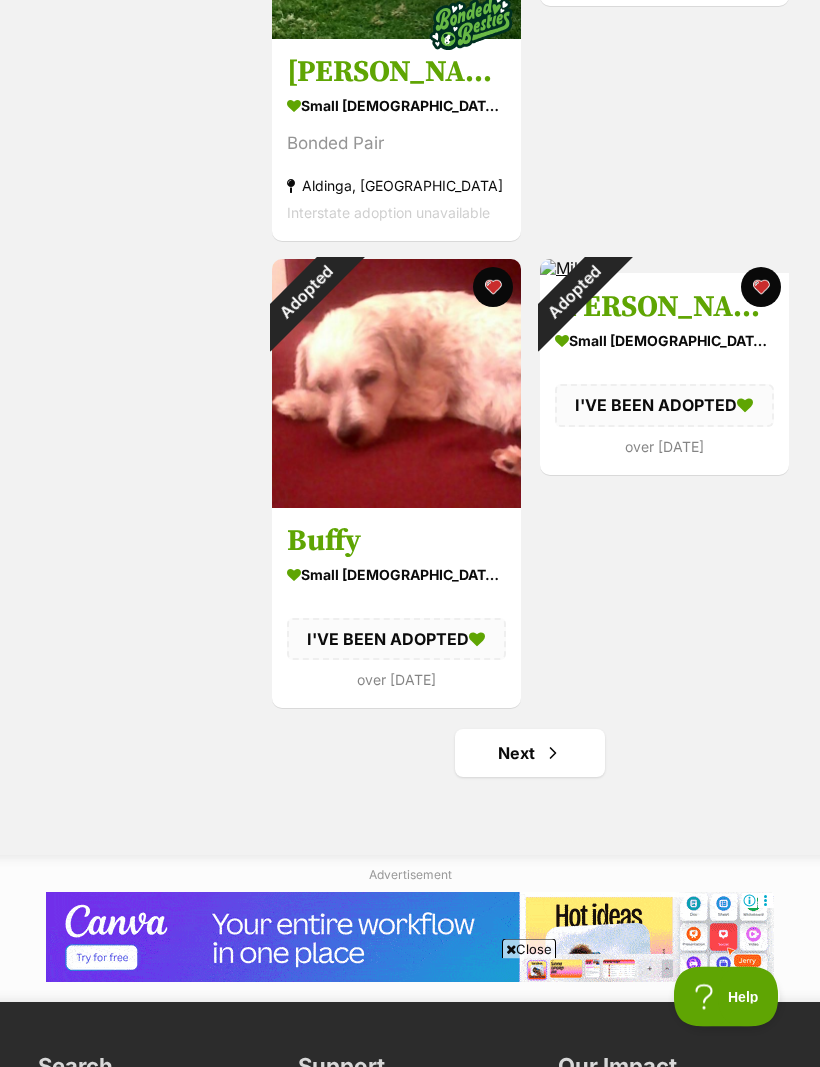 scroll, scrollTop: 3700, scrollLeft: 0, axis: vertical 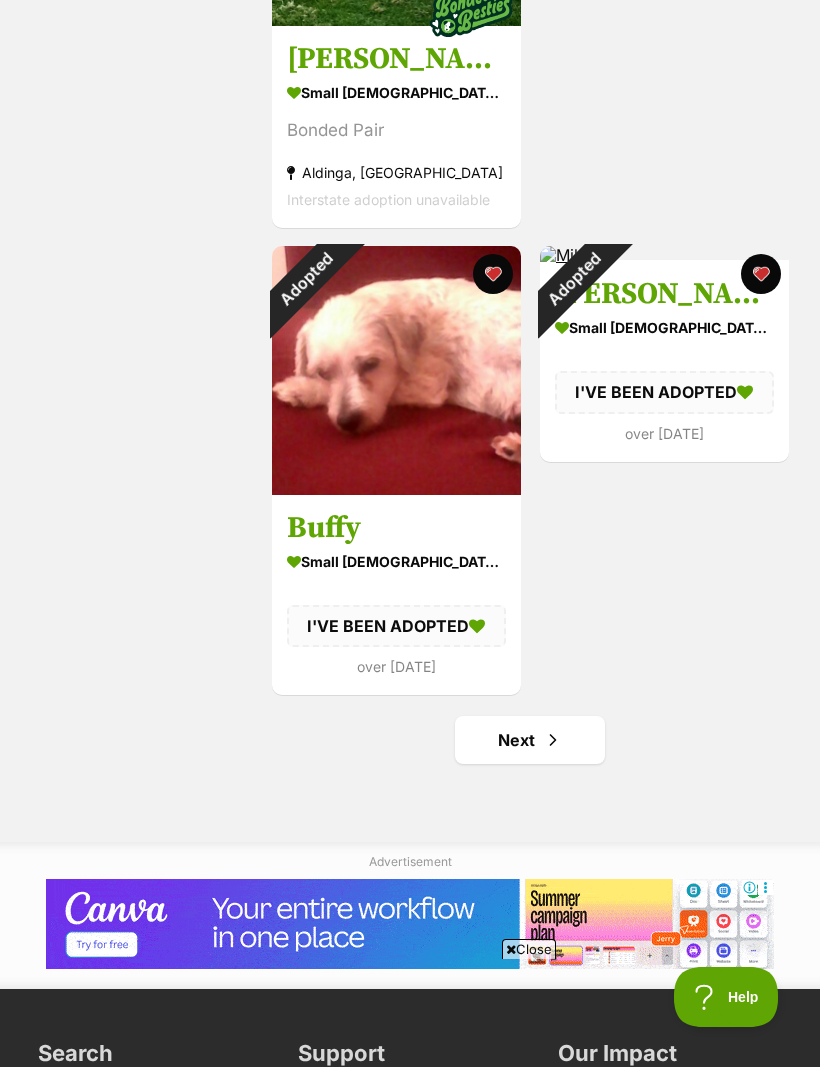 click at bounding box center (493, -195) 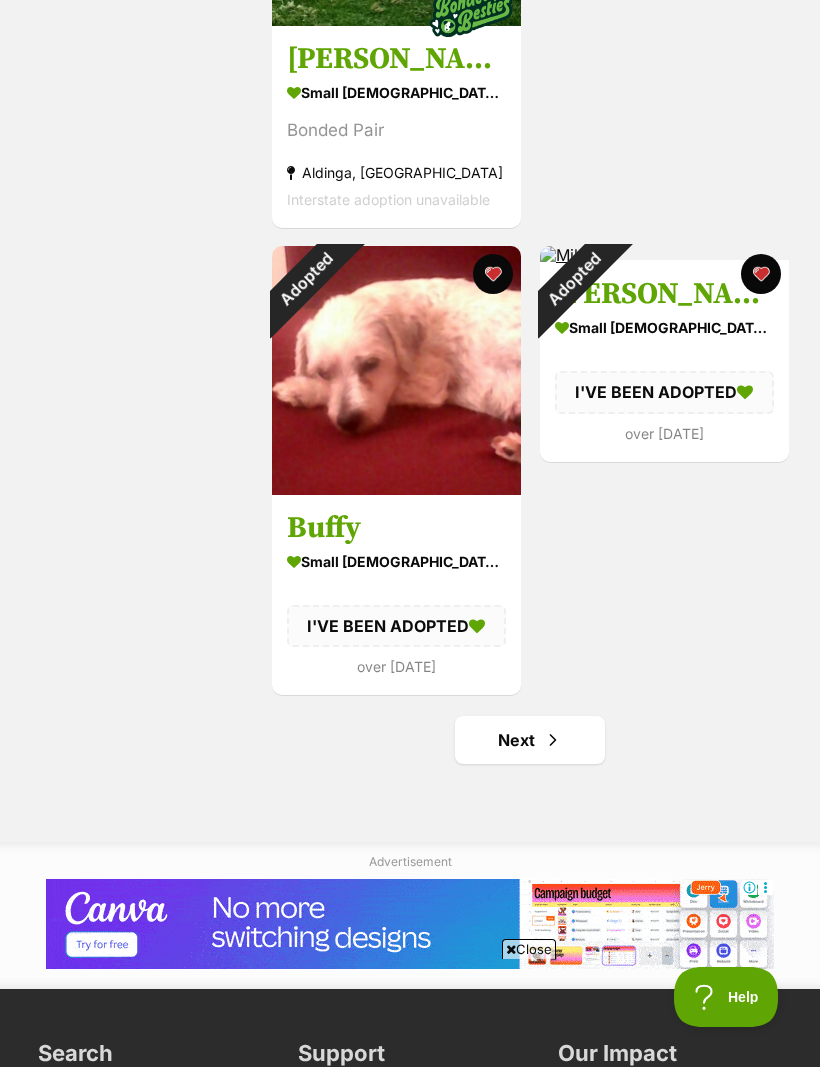 click at bounding box center [760, -195] 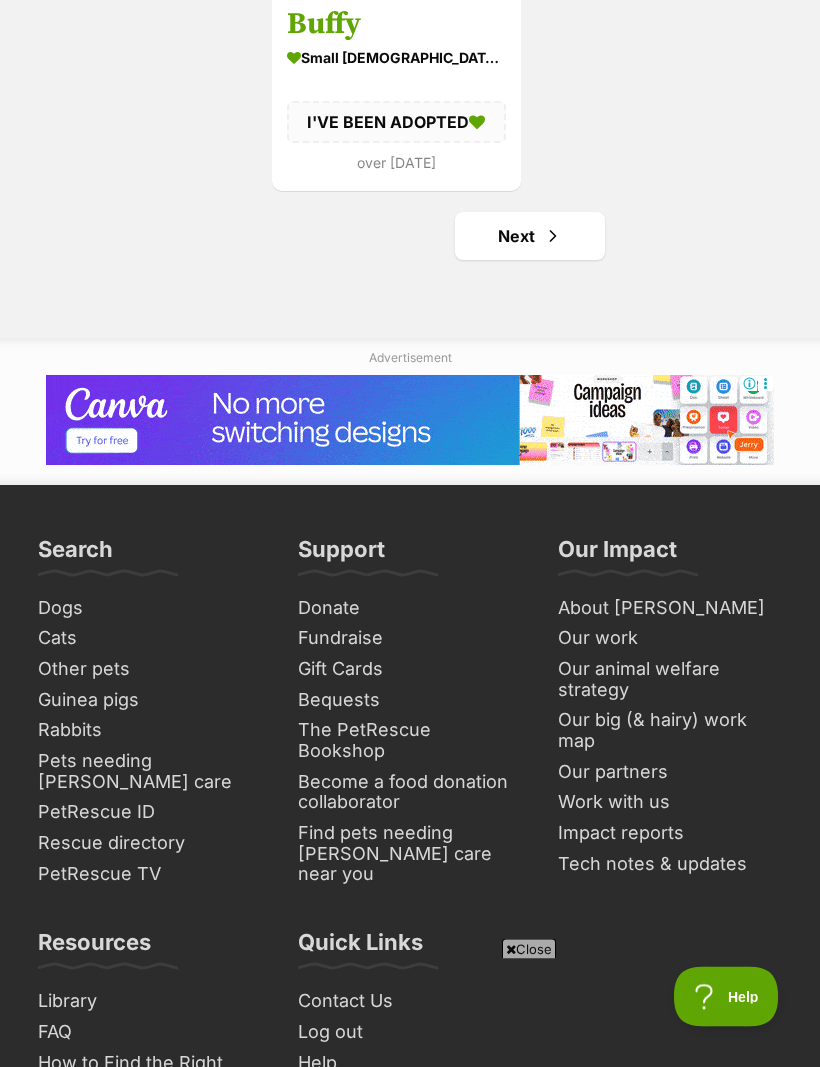 click at bounding box center (493, -229) 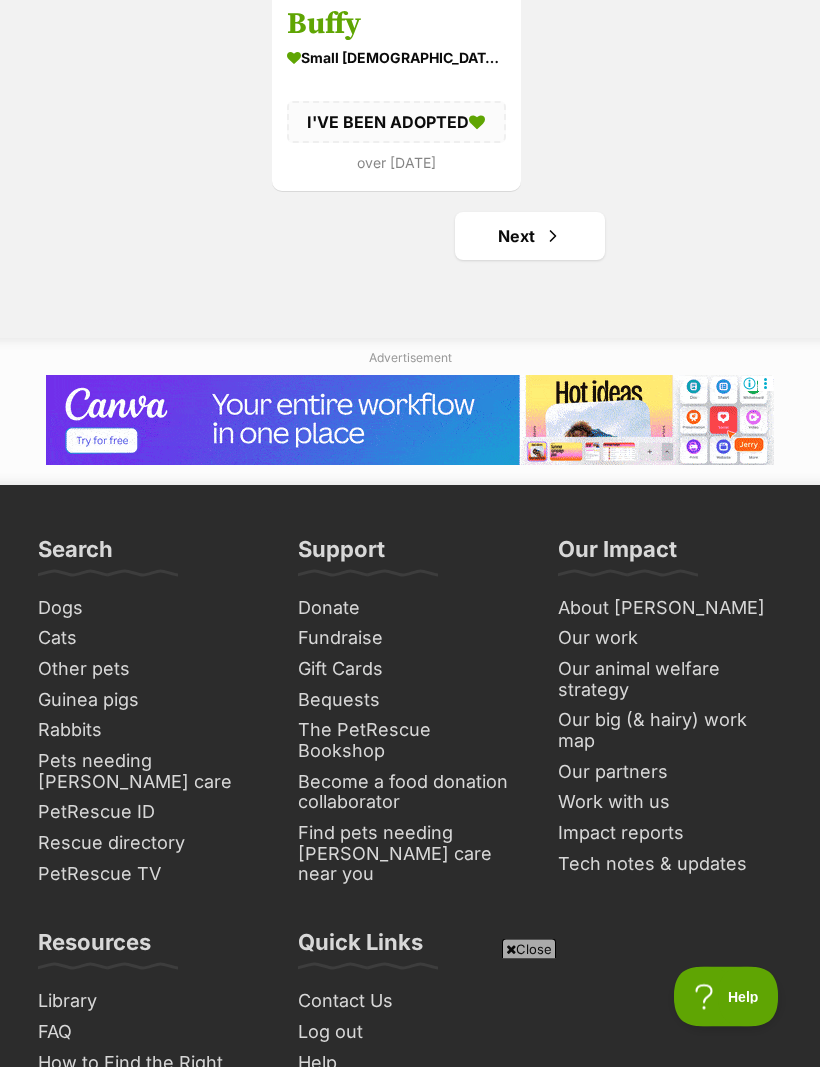 scroll, scrollTop: 4204, scrollLeft: 0, axis: vertical 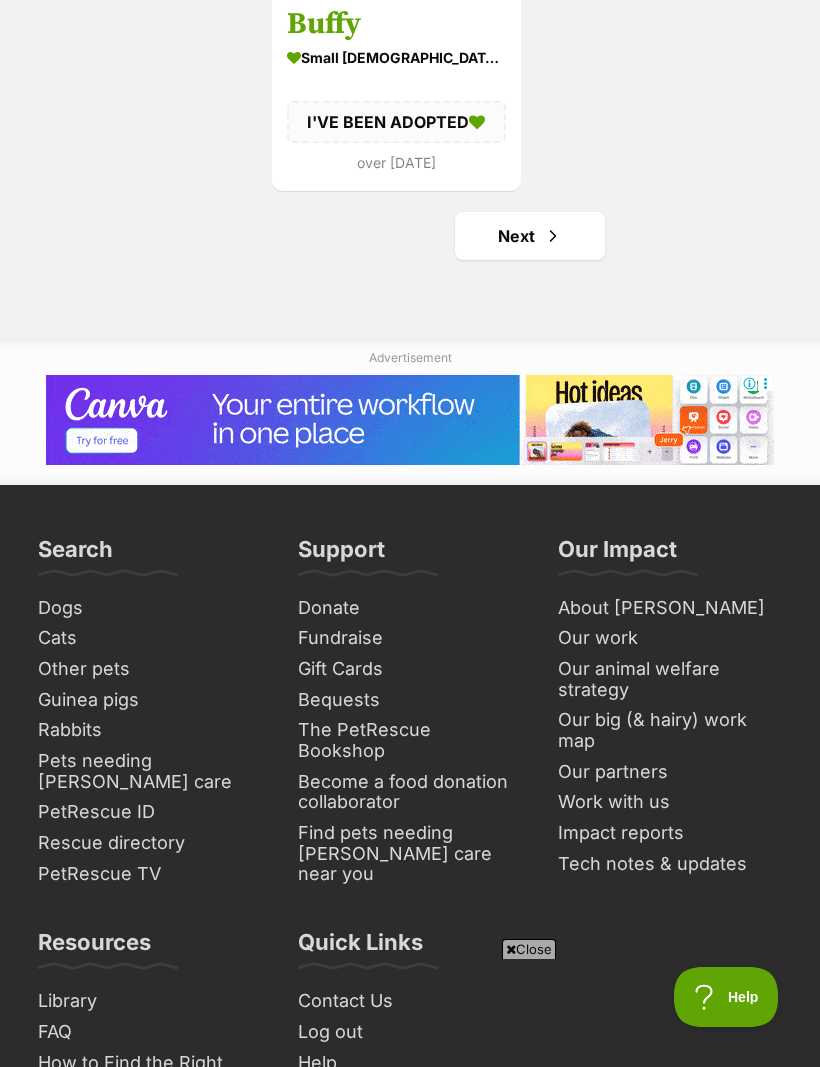 click at bounding box center (760, -230) 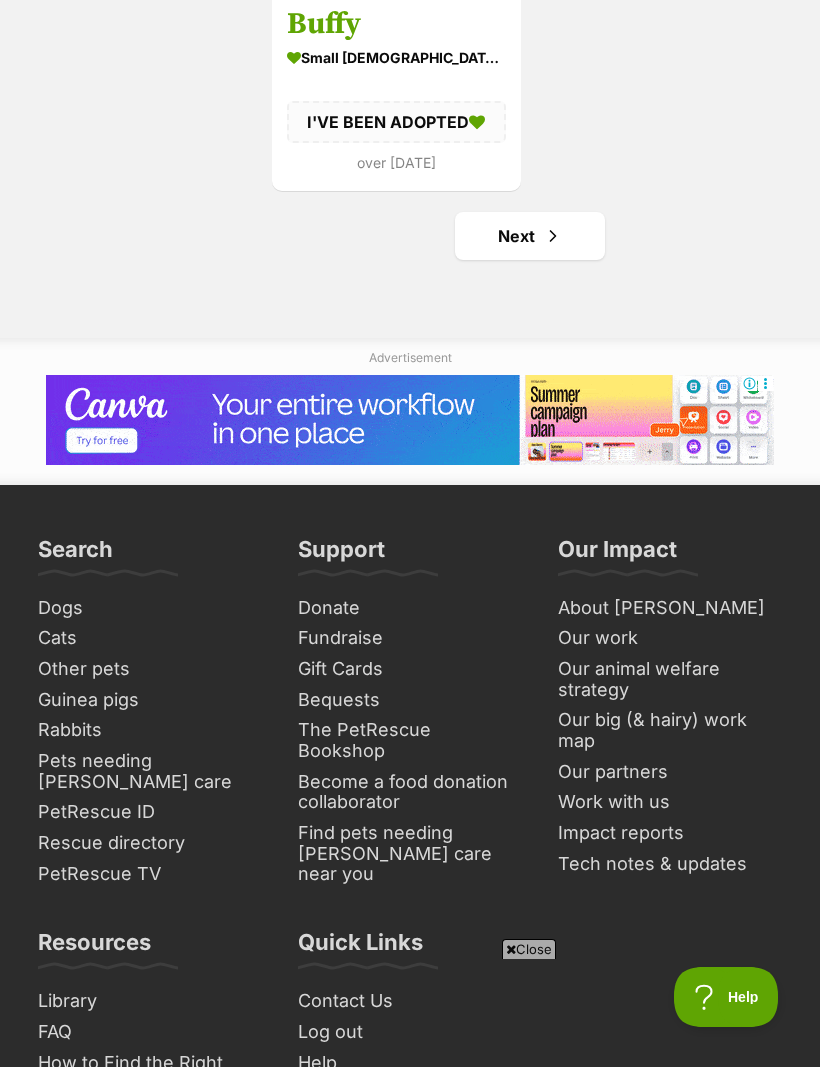 click on "Next" at bounding box center (530, 236) 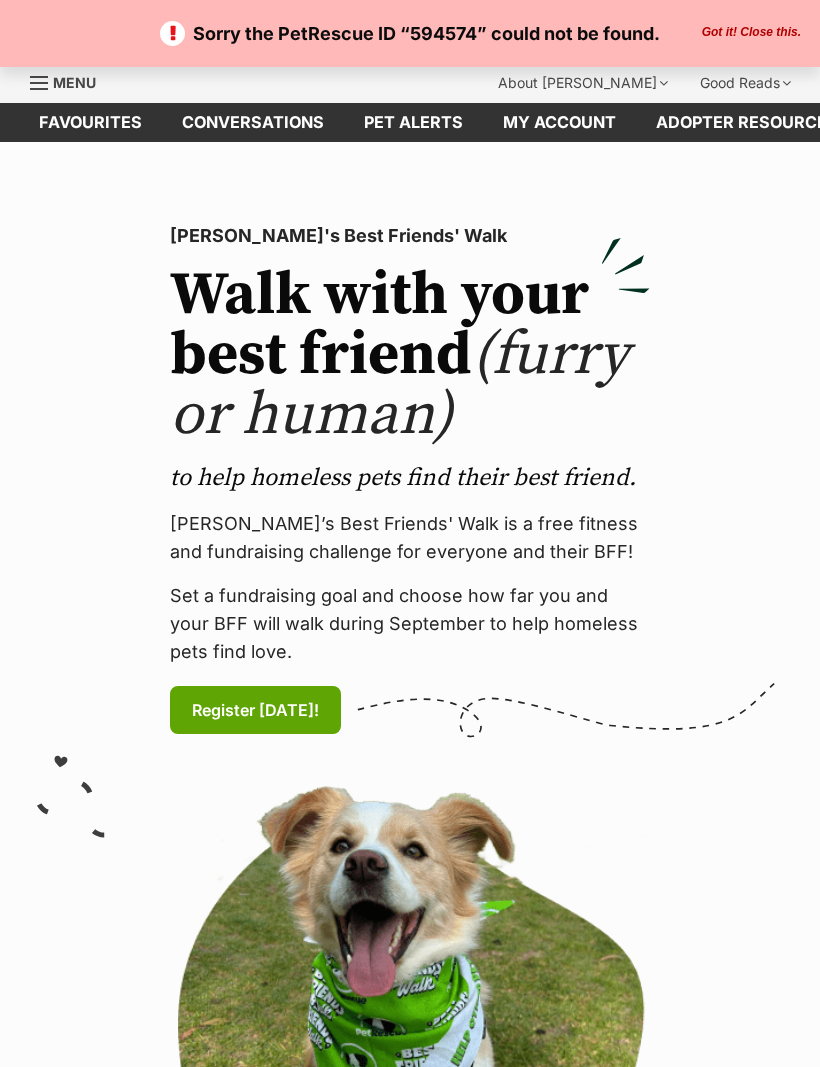 scroll, scrollTop: 0, scrollLeft: 0, axis: both 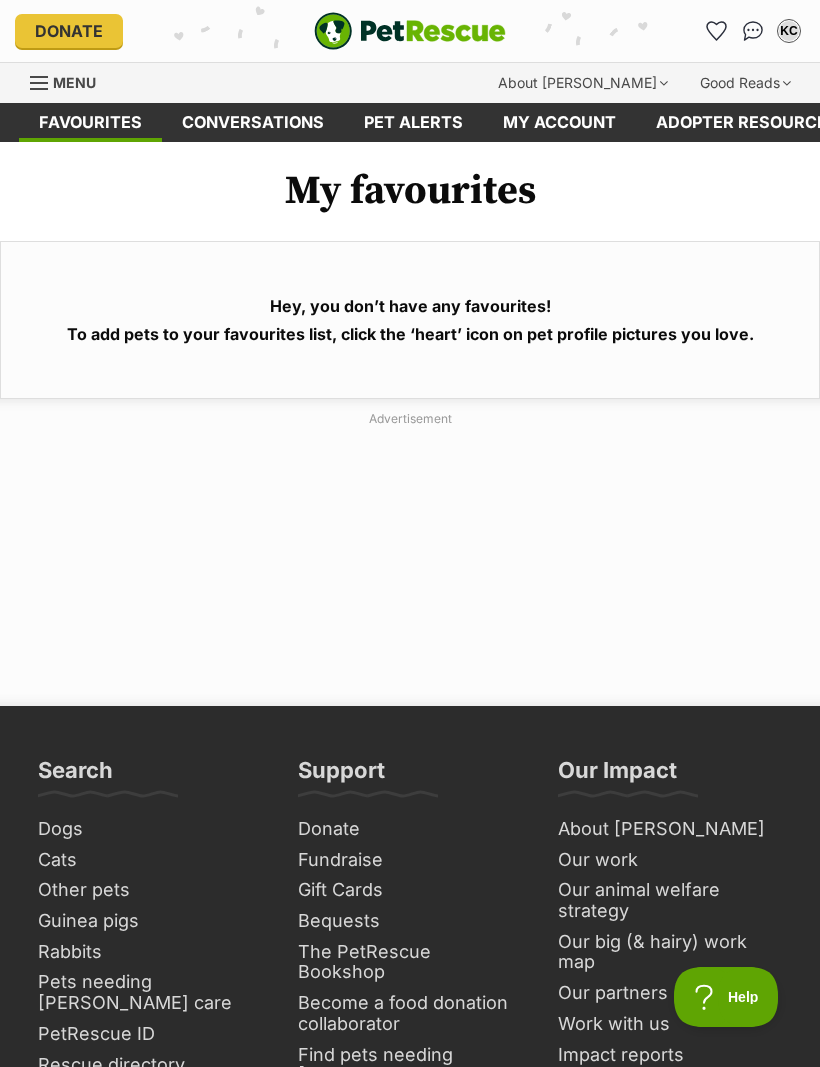 click on "Favourites" at bounding box center (90, 122) 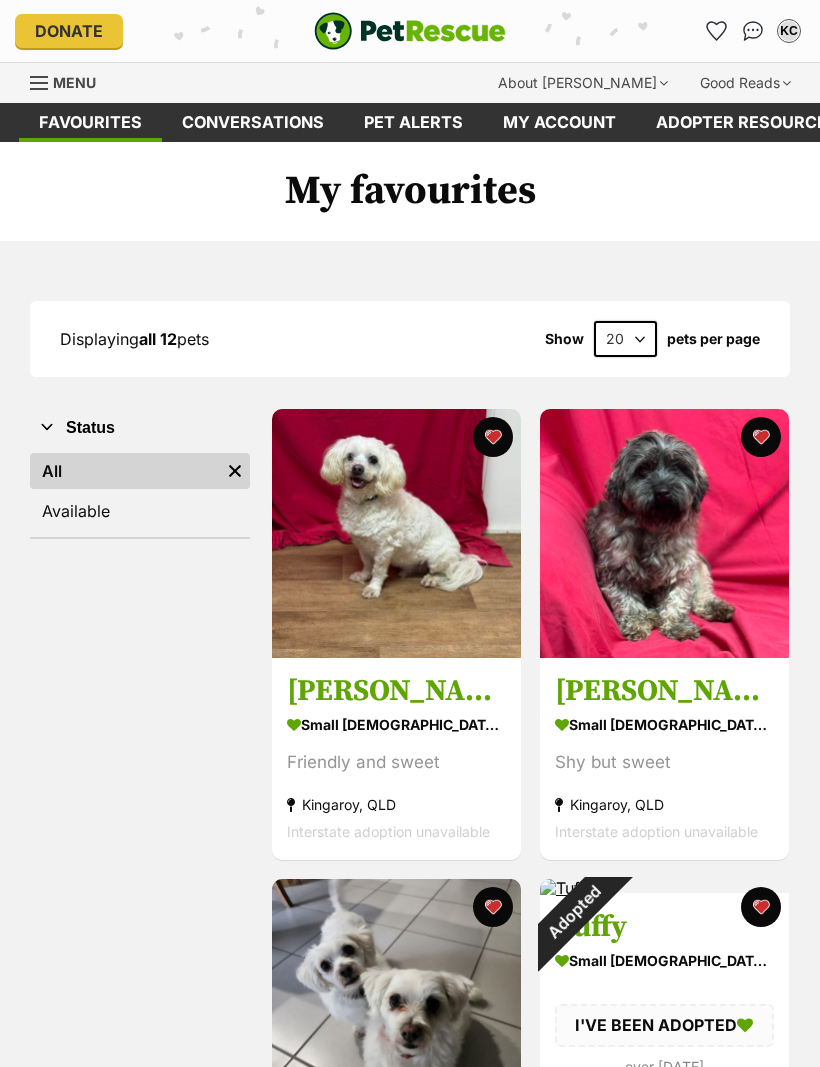 scroll, scrollTop: 0, scrollLeft: 0, axis: both 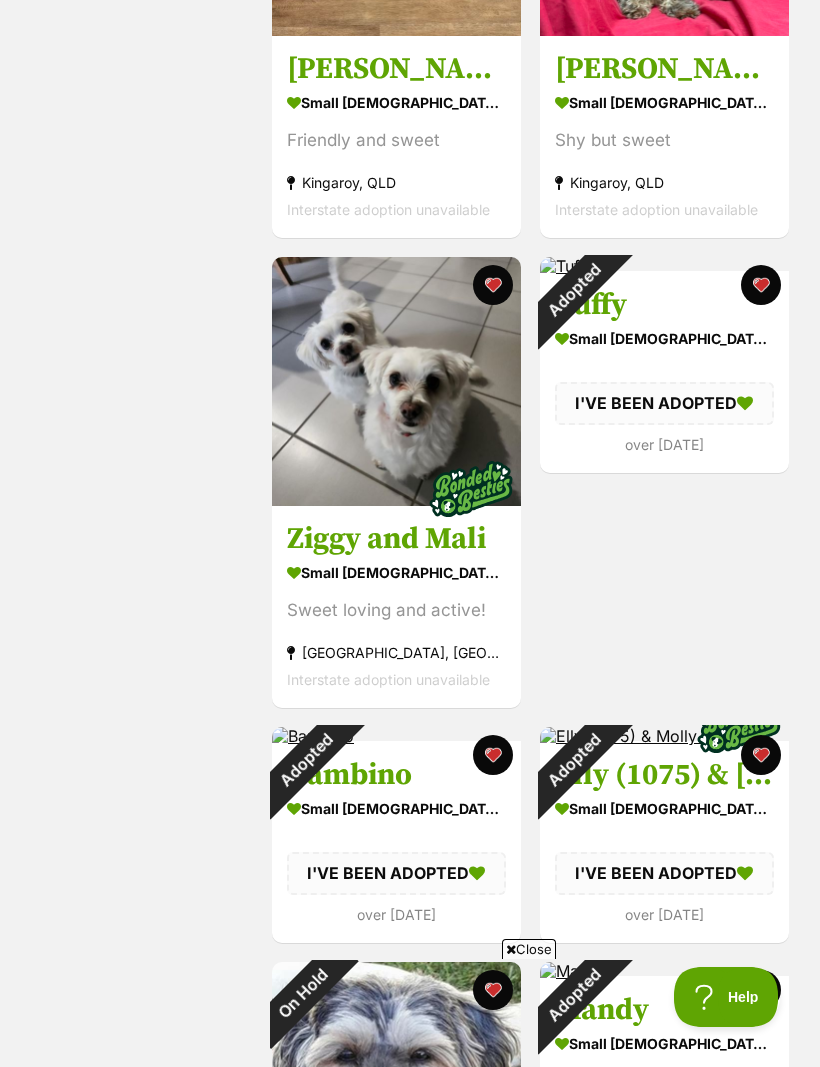 click on "Adopted" at bounding box center [573, 760] 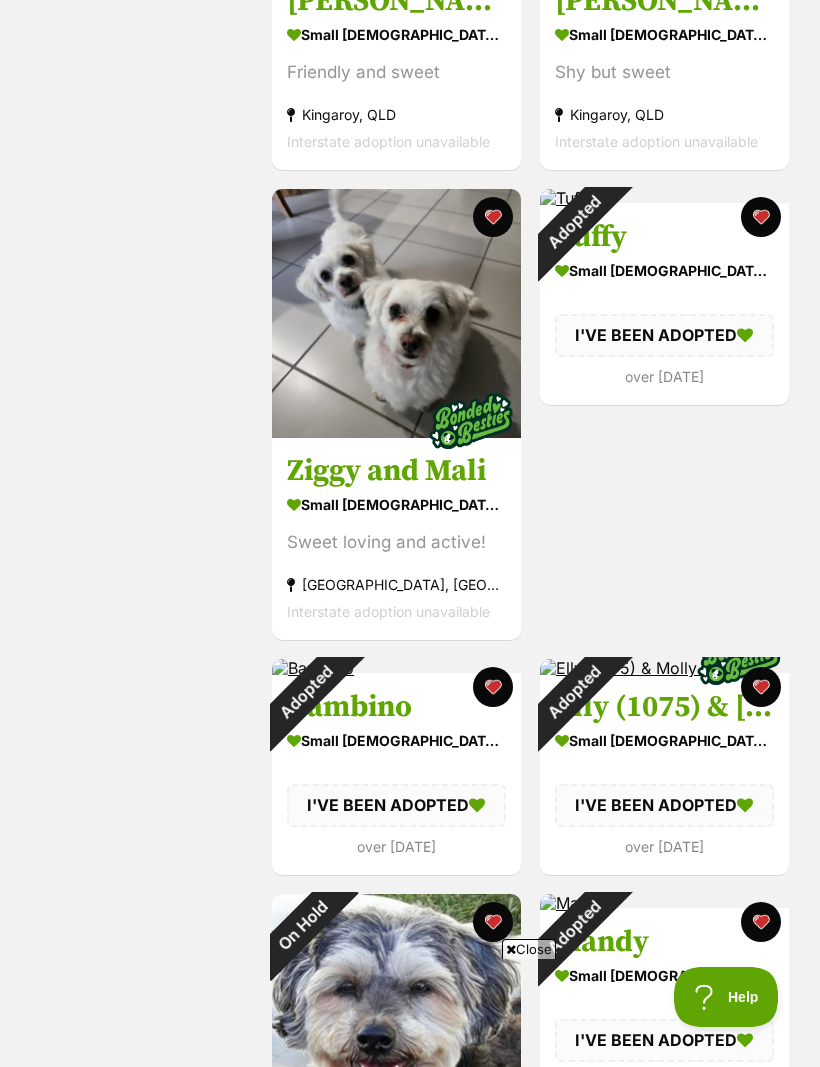 click at bounding box center (760, 687) 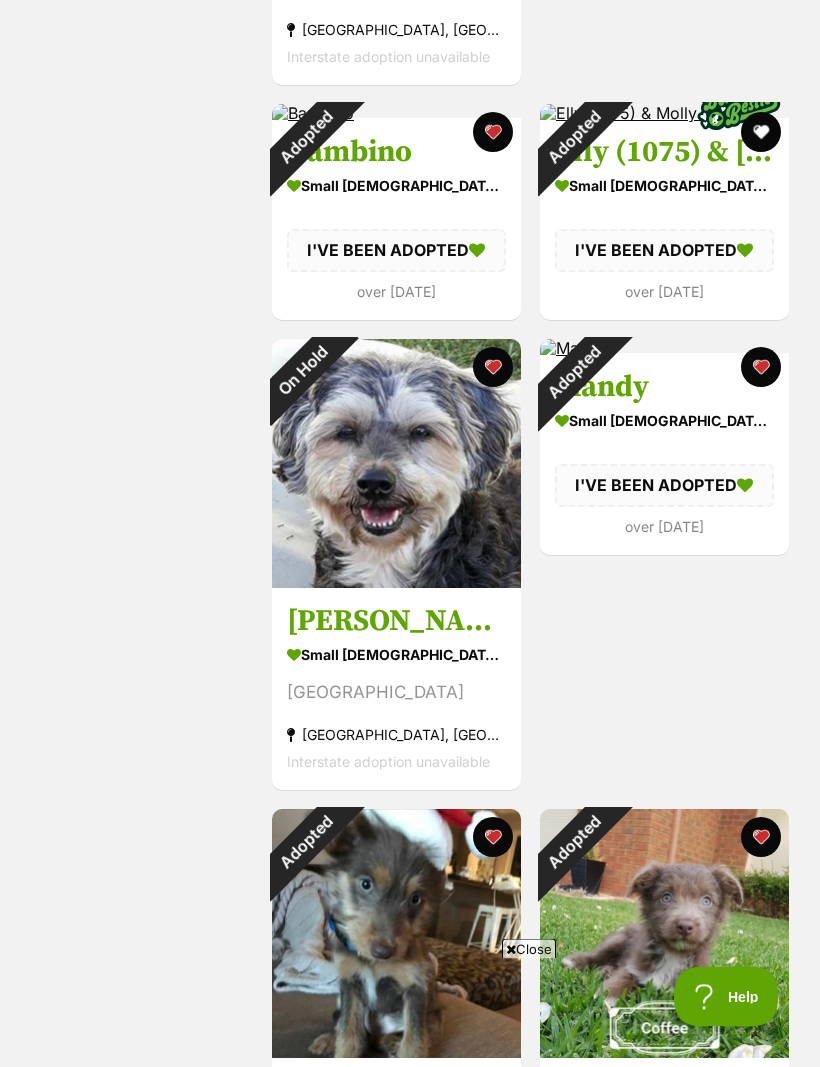 scroll, scrollTop: 1245, scrollLeft: 0, axis: vertical 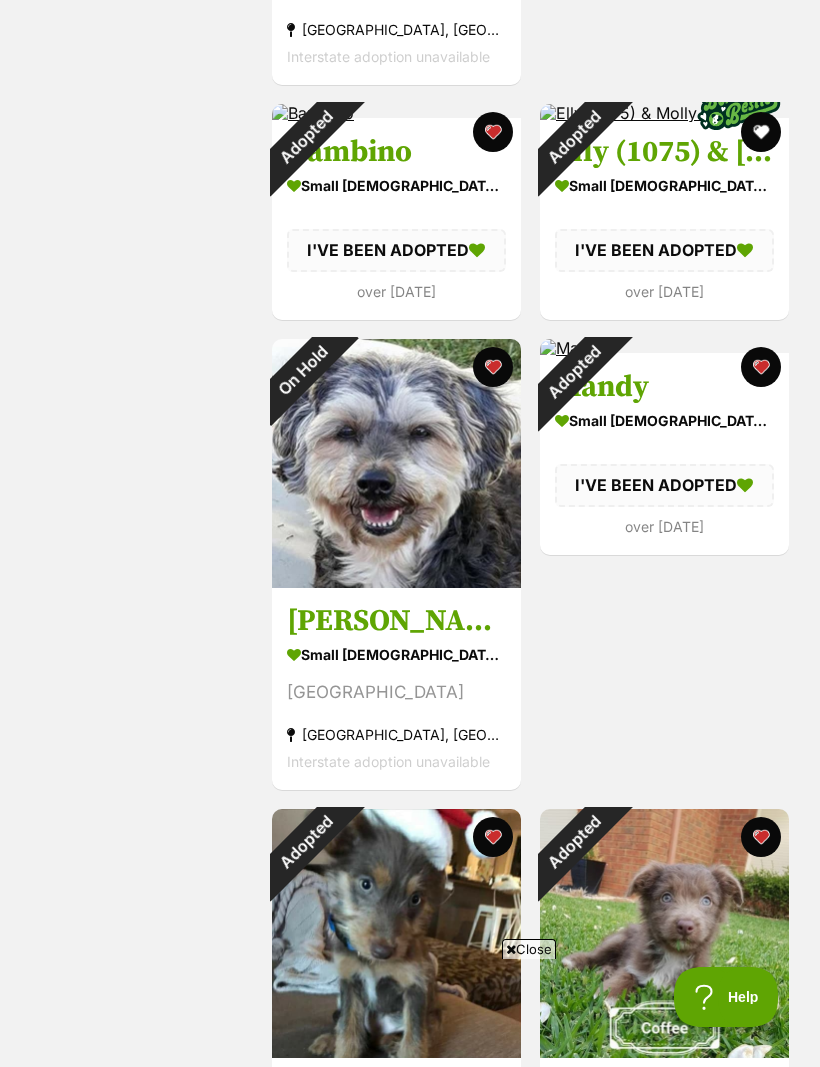 click at bounding box center [493, 367] 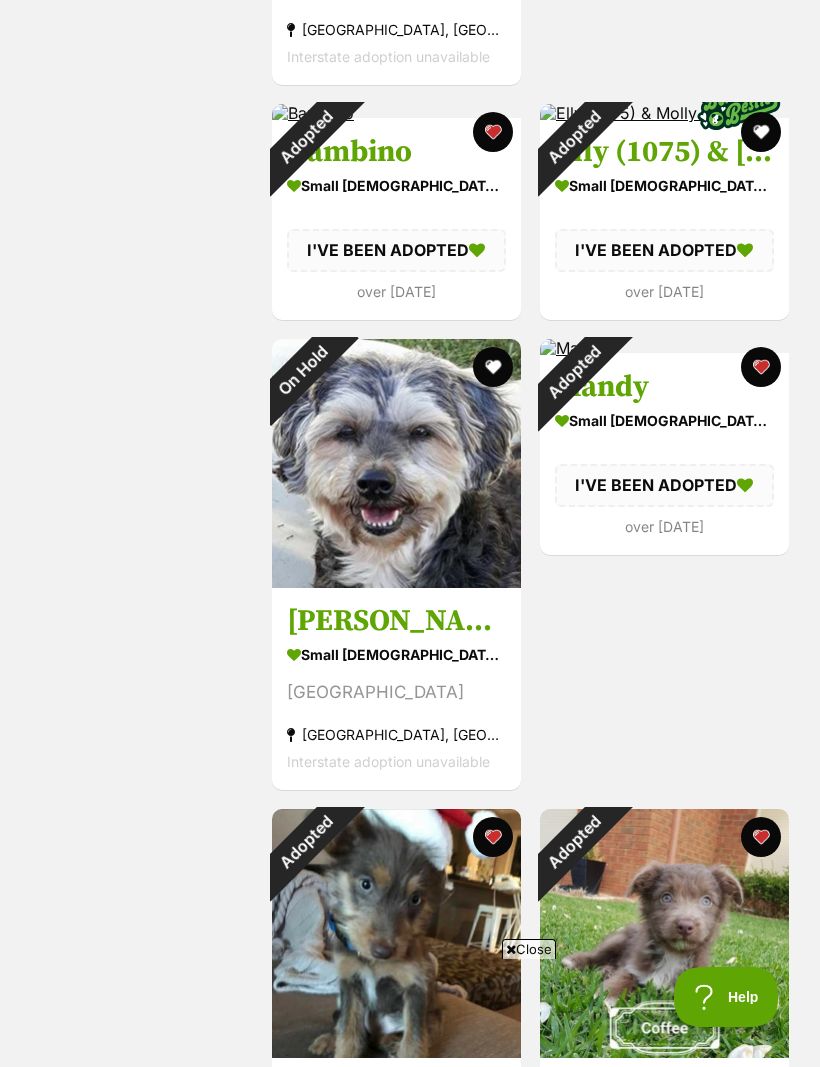 click at bounding box center [760, 367] 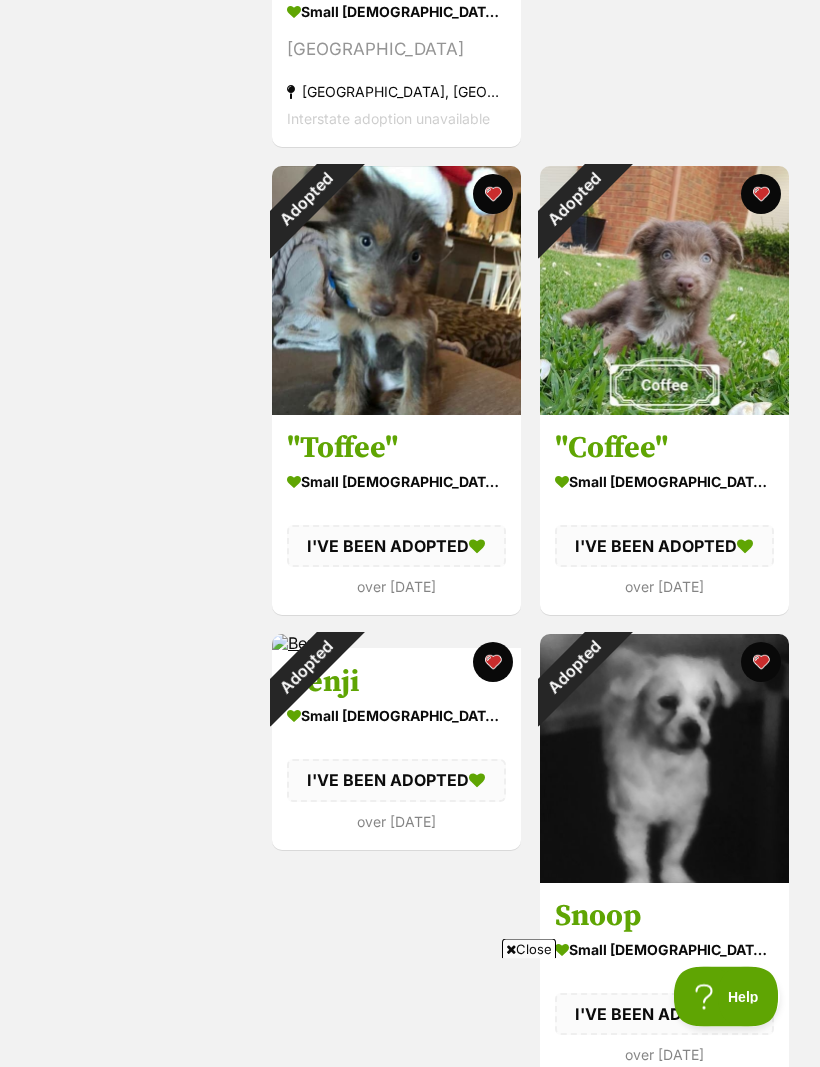 scroll, scrollTop: 1926, scrollLeft: 0, axis: vertical 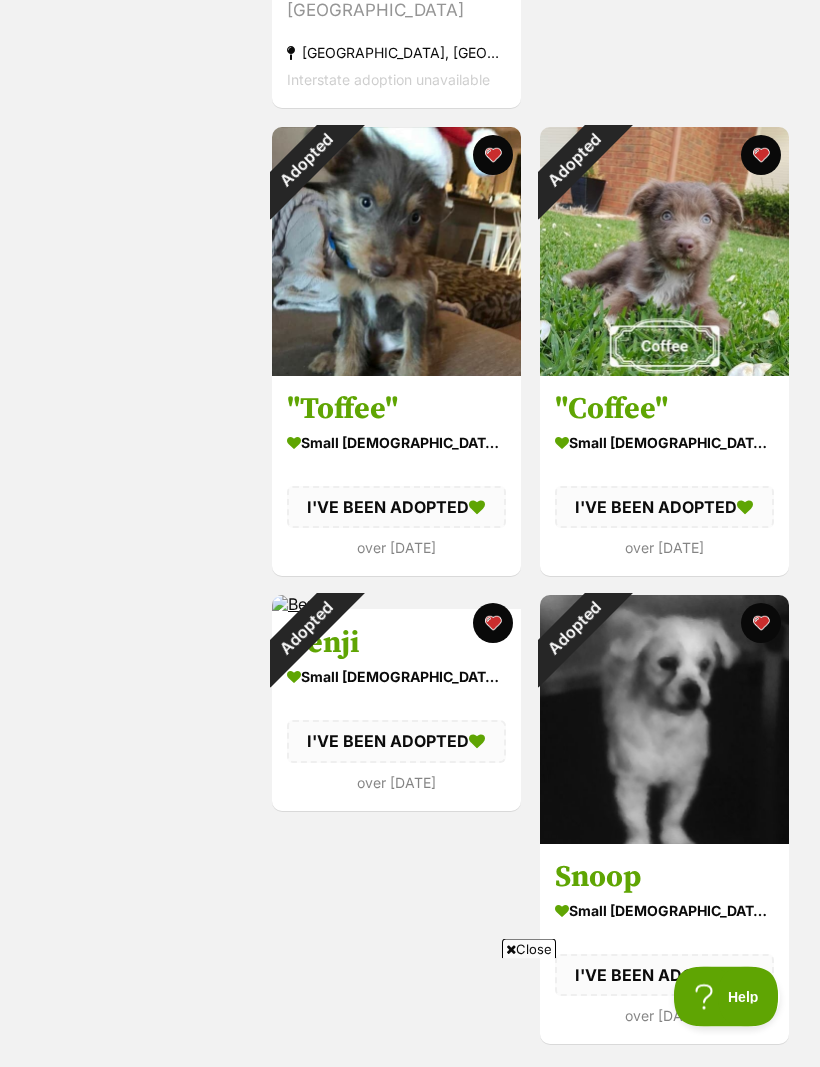 click at bounding box center (493, 156) 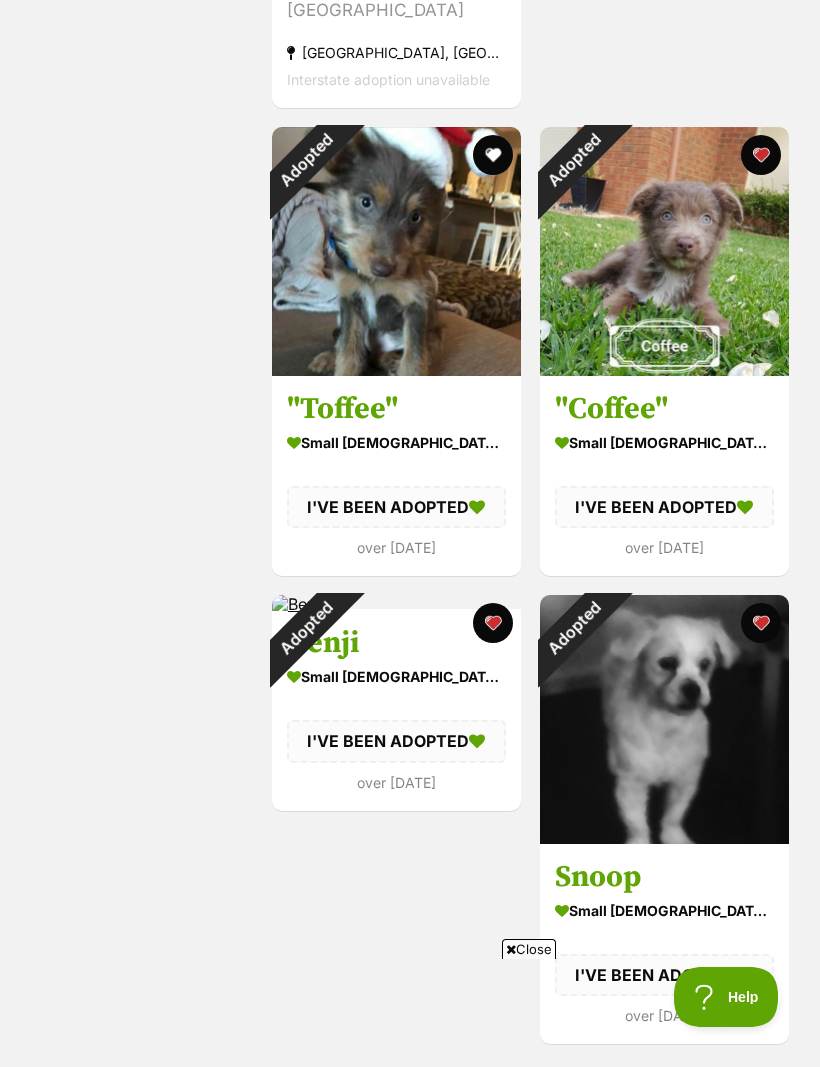 click at bounding box center (760, 155) 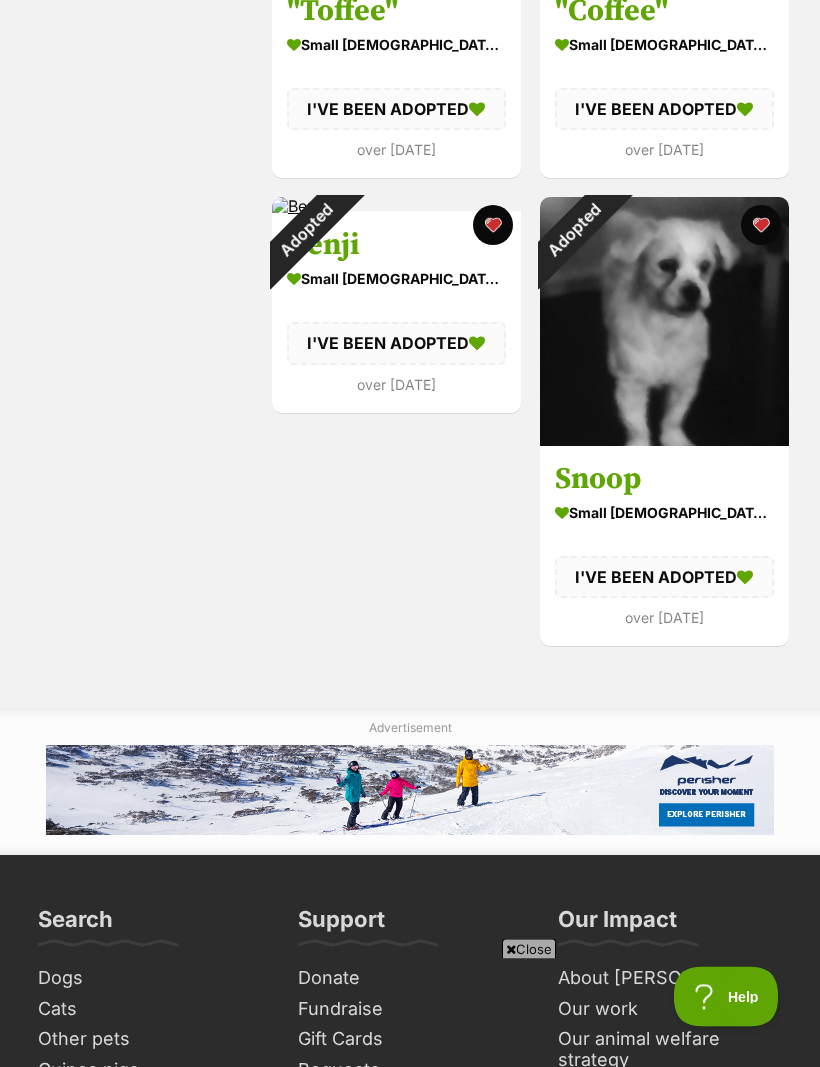 scroll, scrollTop: 2325, scrollLeft: 0, axis: vertical 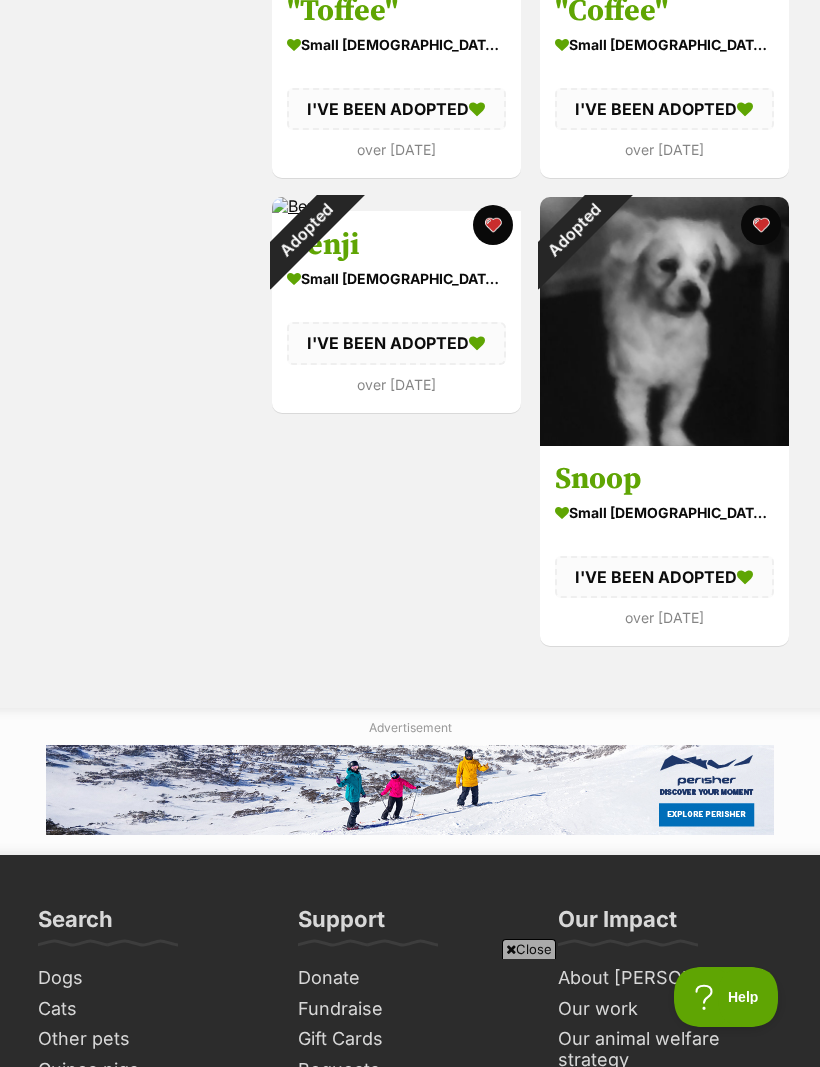 click at bounding box center (760, 225) 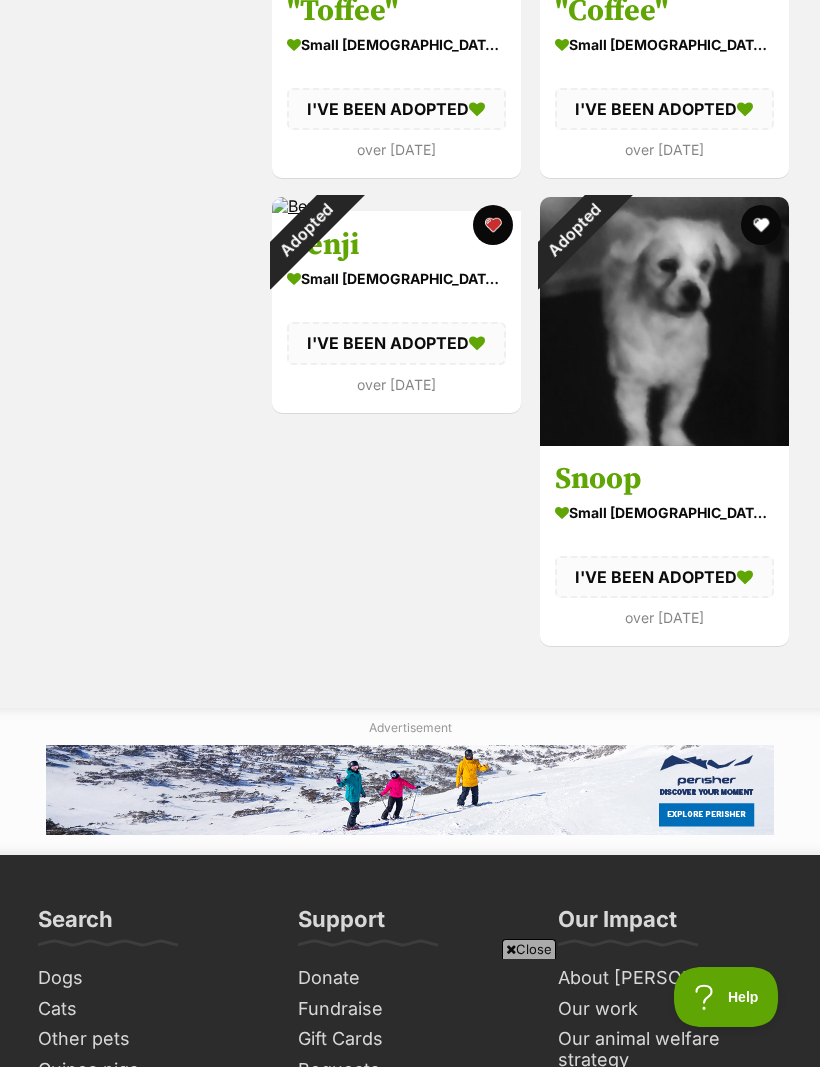 click at bounding box center [493, 225] 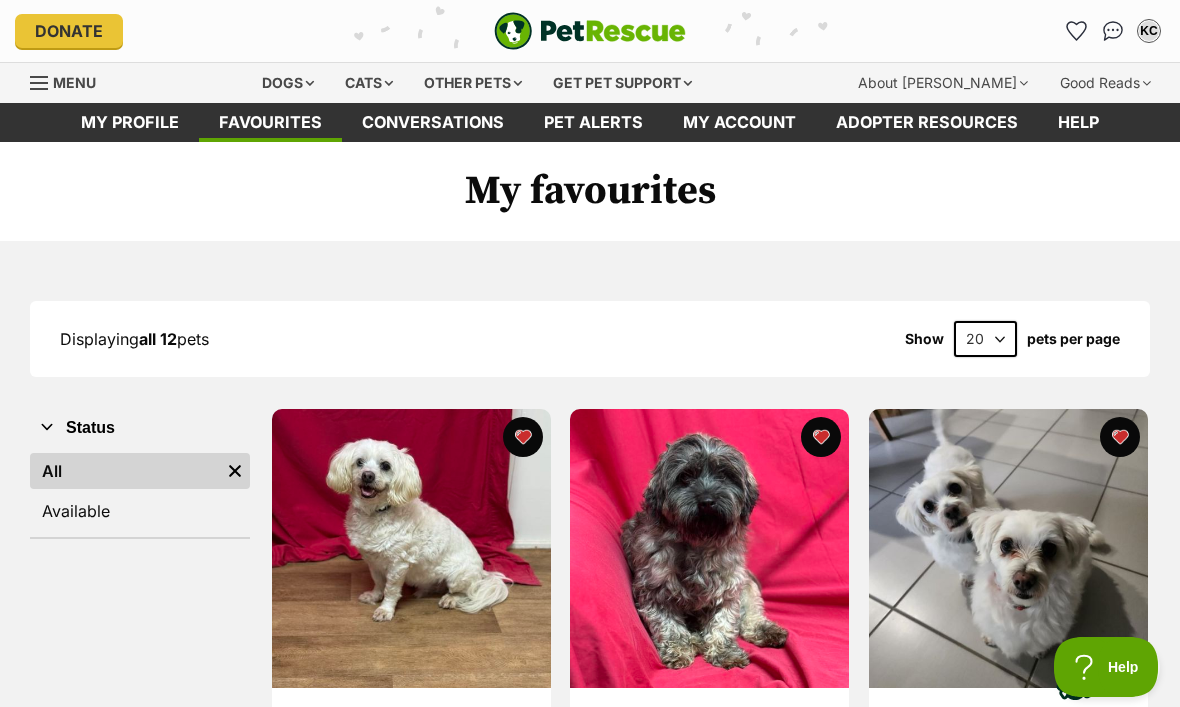 scroll, scrollTop: 0, scrollLeft: 0, axis: both 